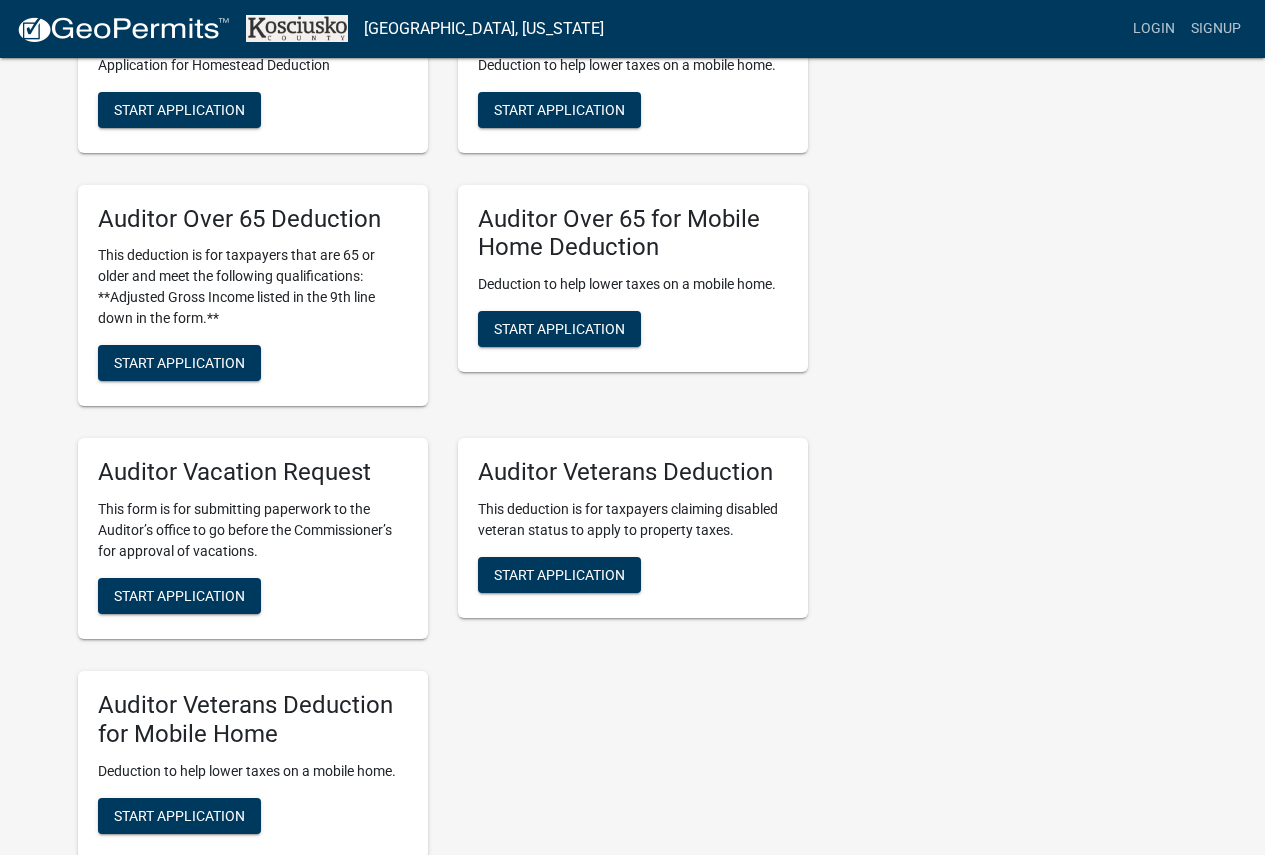 scroll, scrollTop: 1400, scrollLeft: 0, axis: vertical 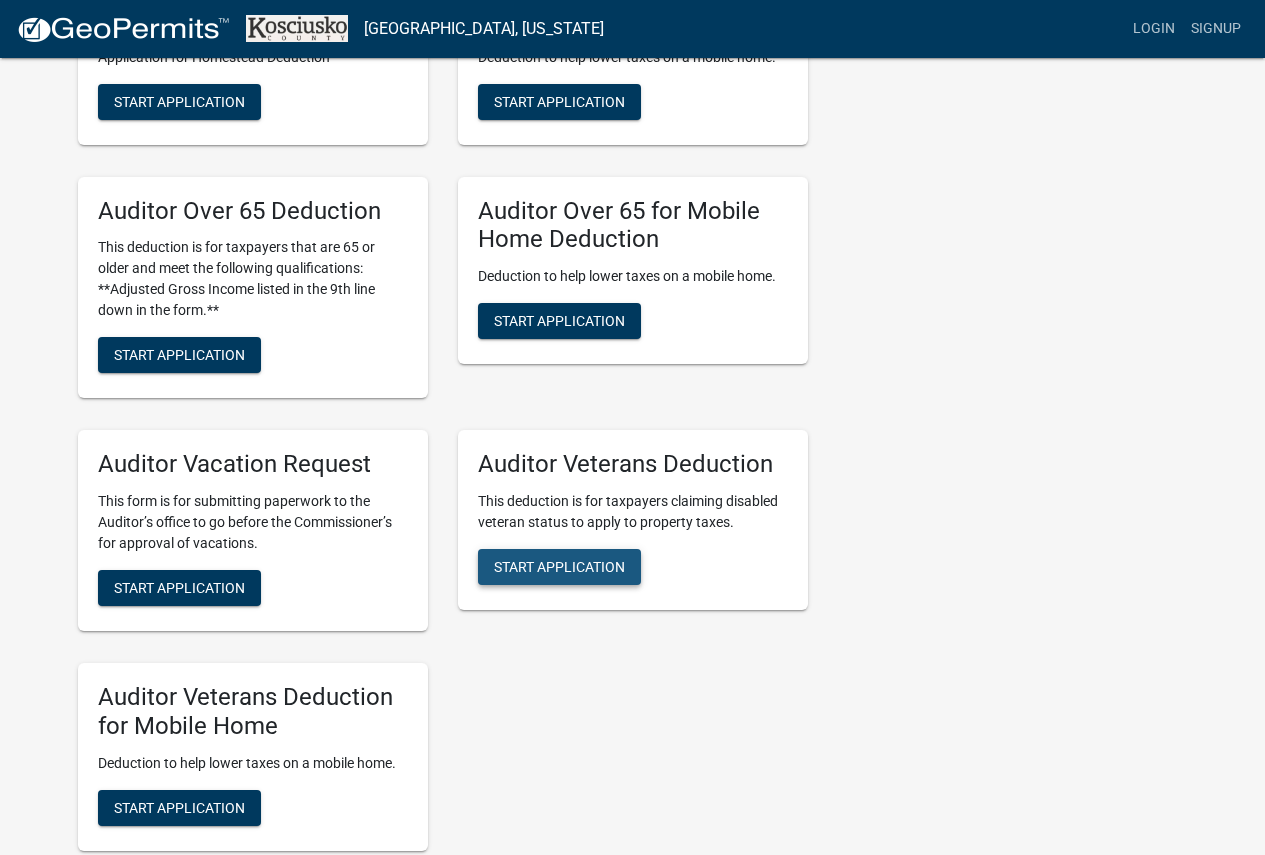 click on "Start Application" at bounding box center (559, 567) 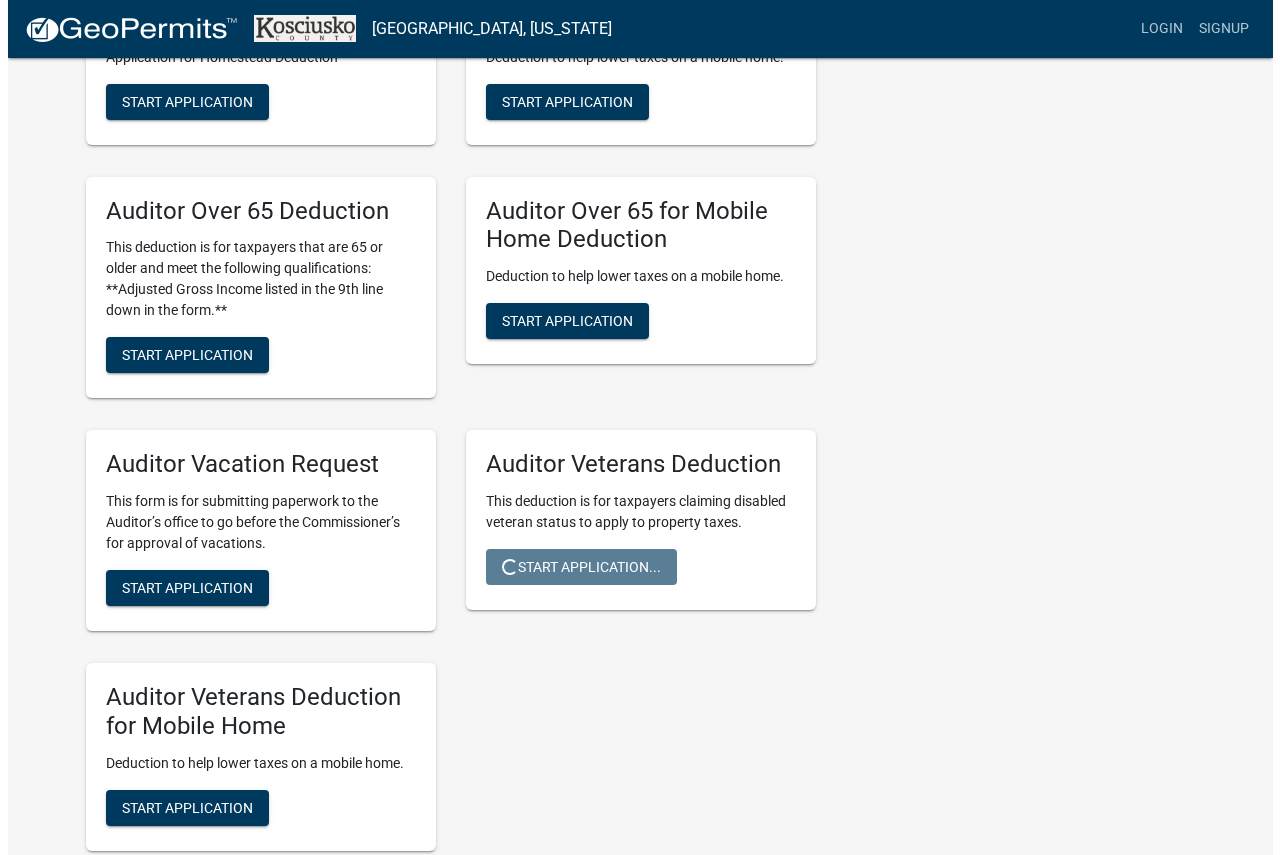 scroll, scrollTop: 0, scrollLeft: 0, axis: both 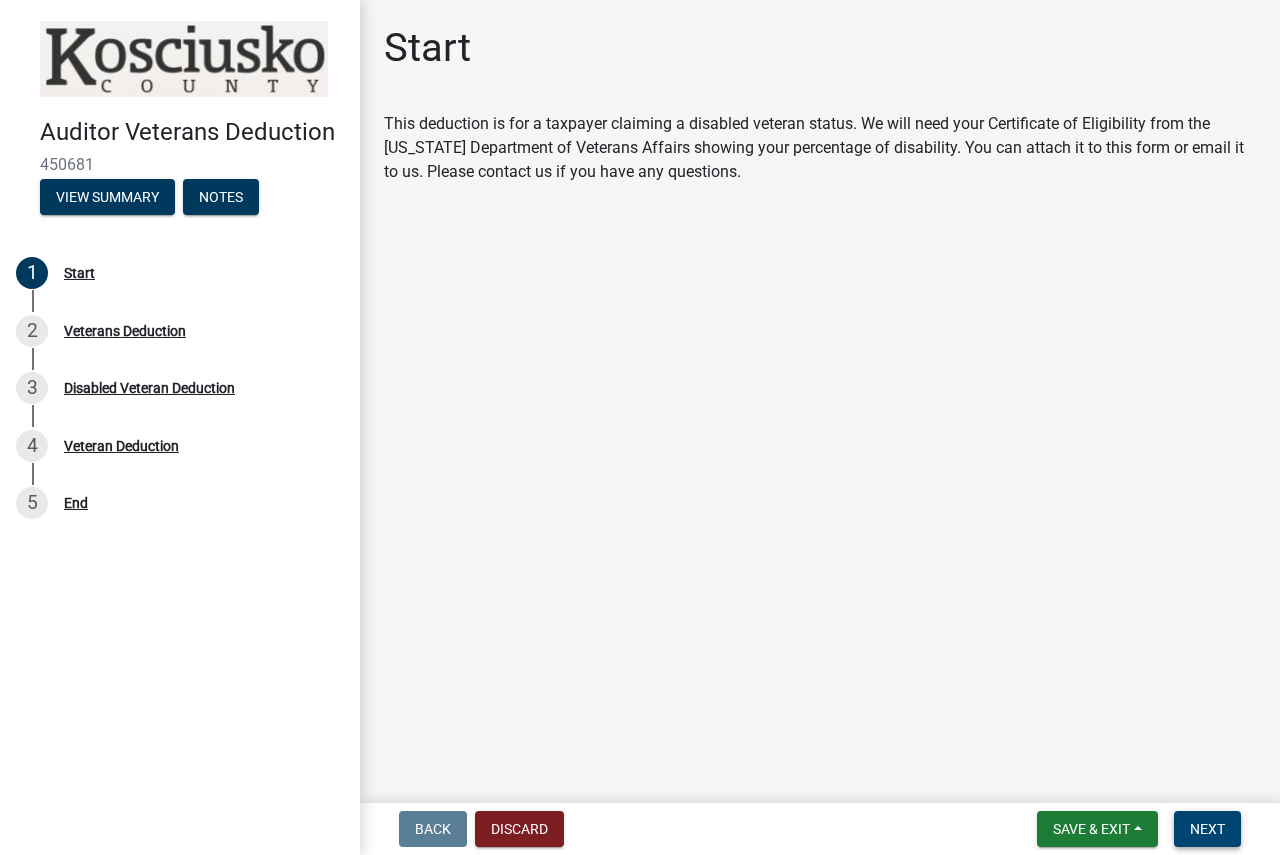 click on "Next" at bounding box center (1207, 829) 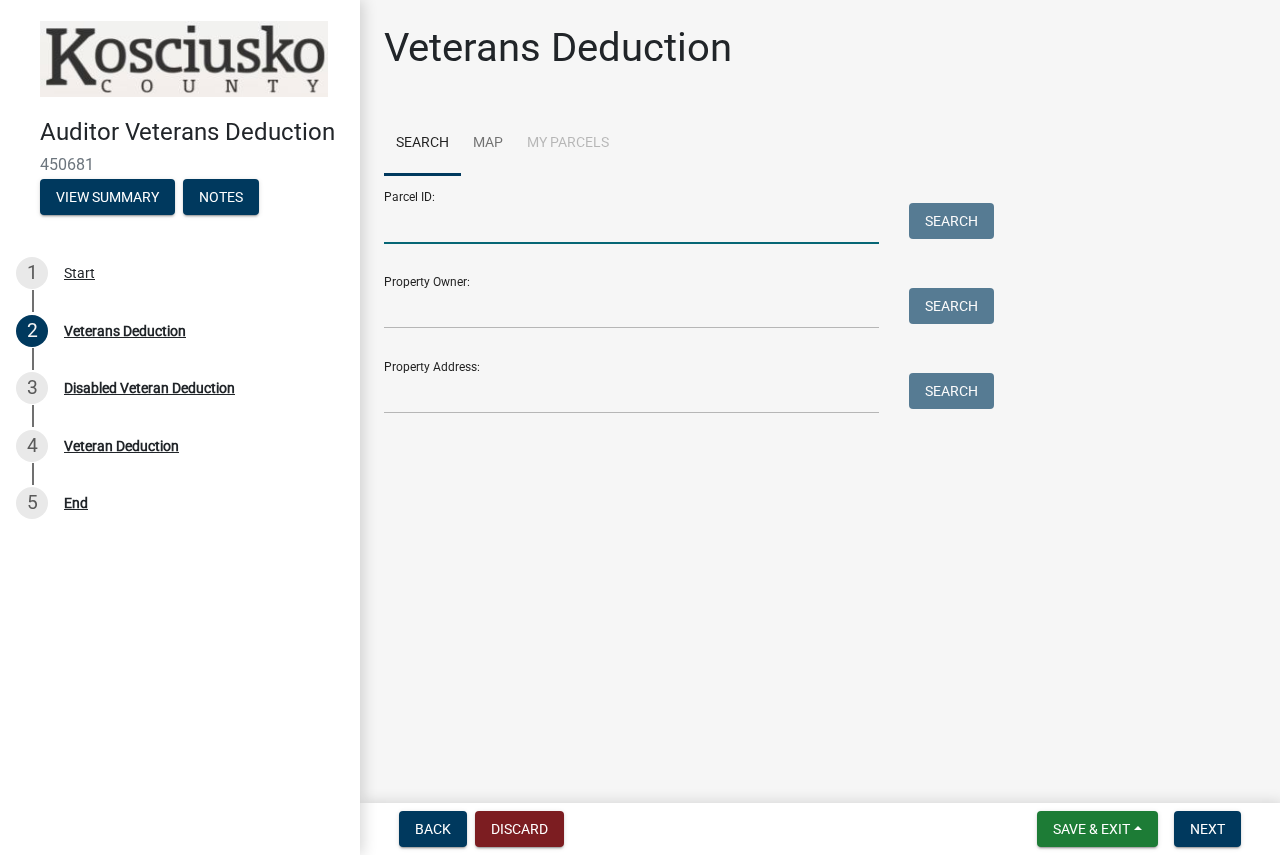 click on "Parcel ID:" at bounding box center (631, 223) 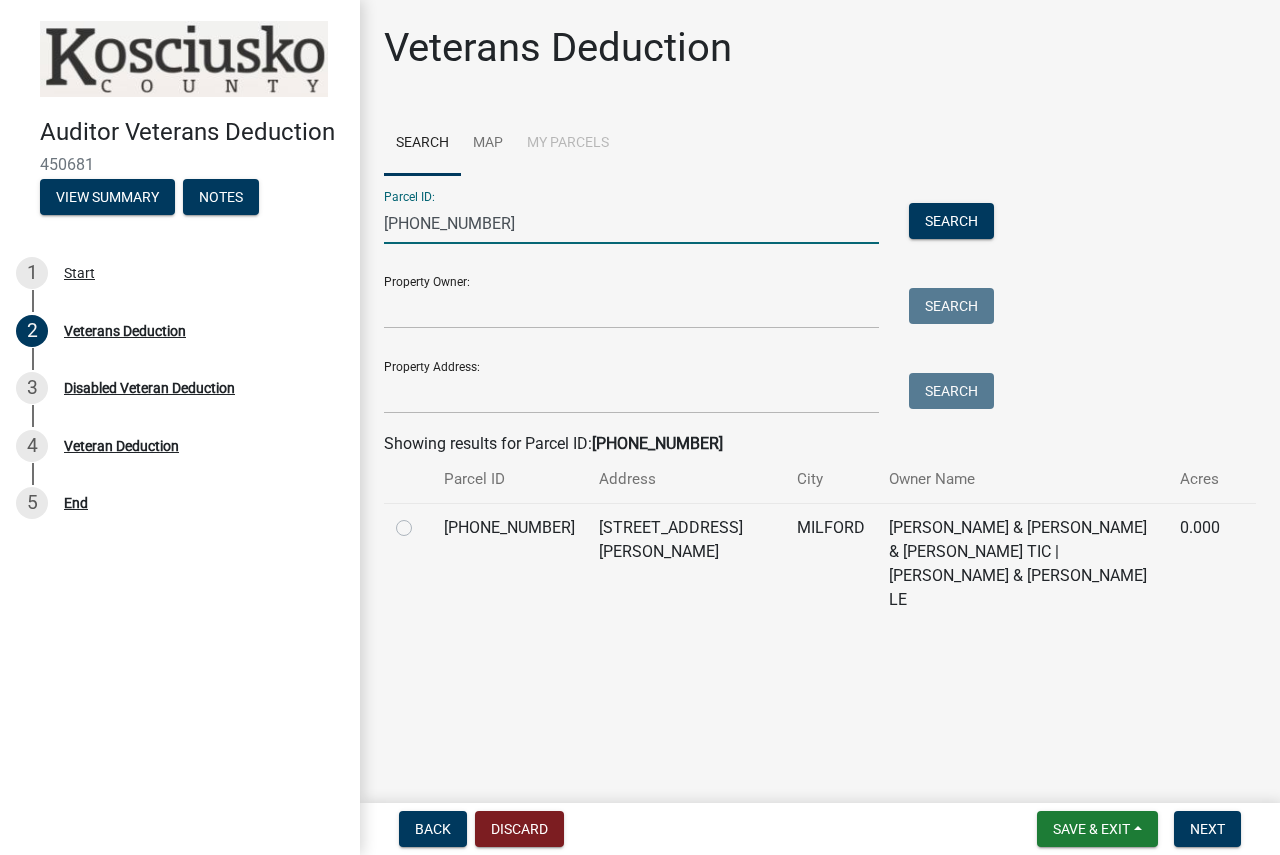 type on "[PHONE_NUMBER]" 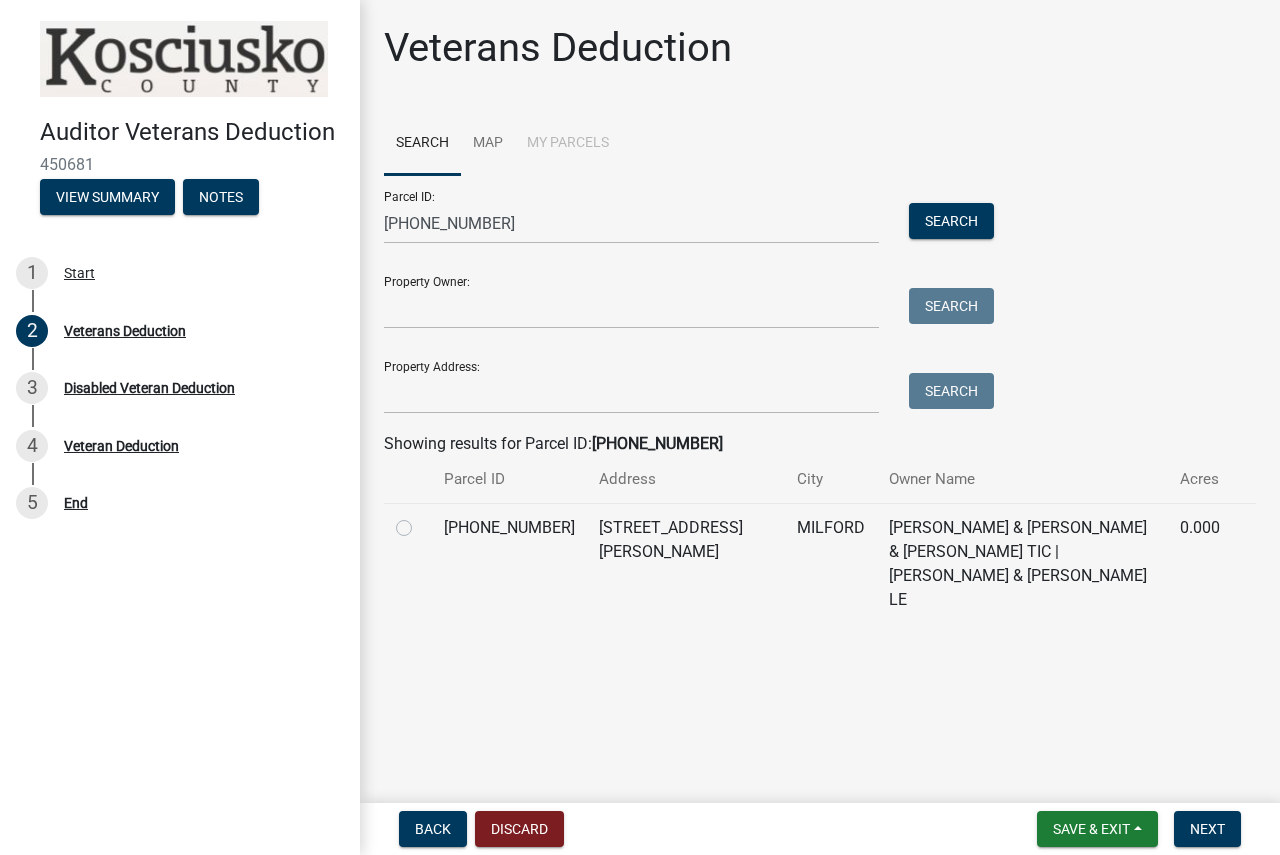 click 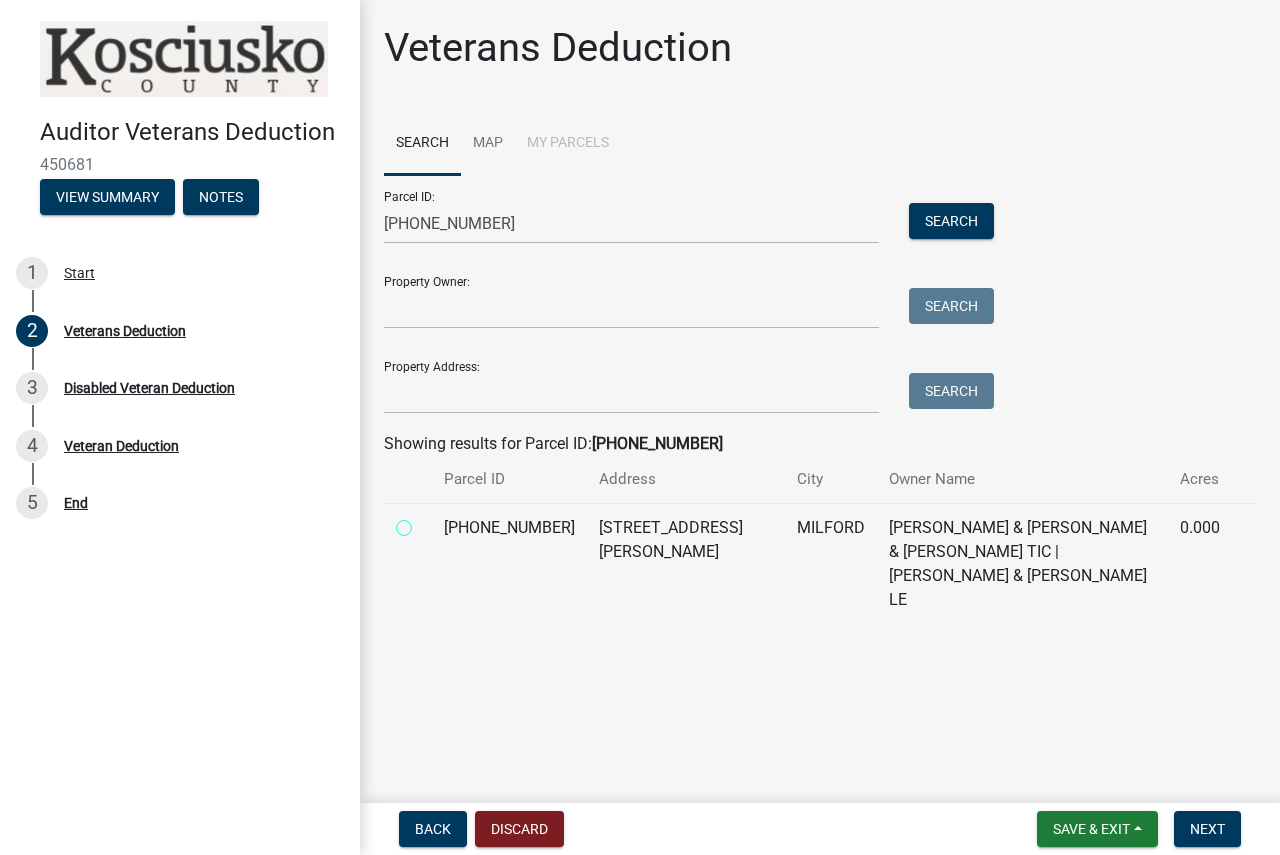 radio on "true" 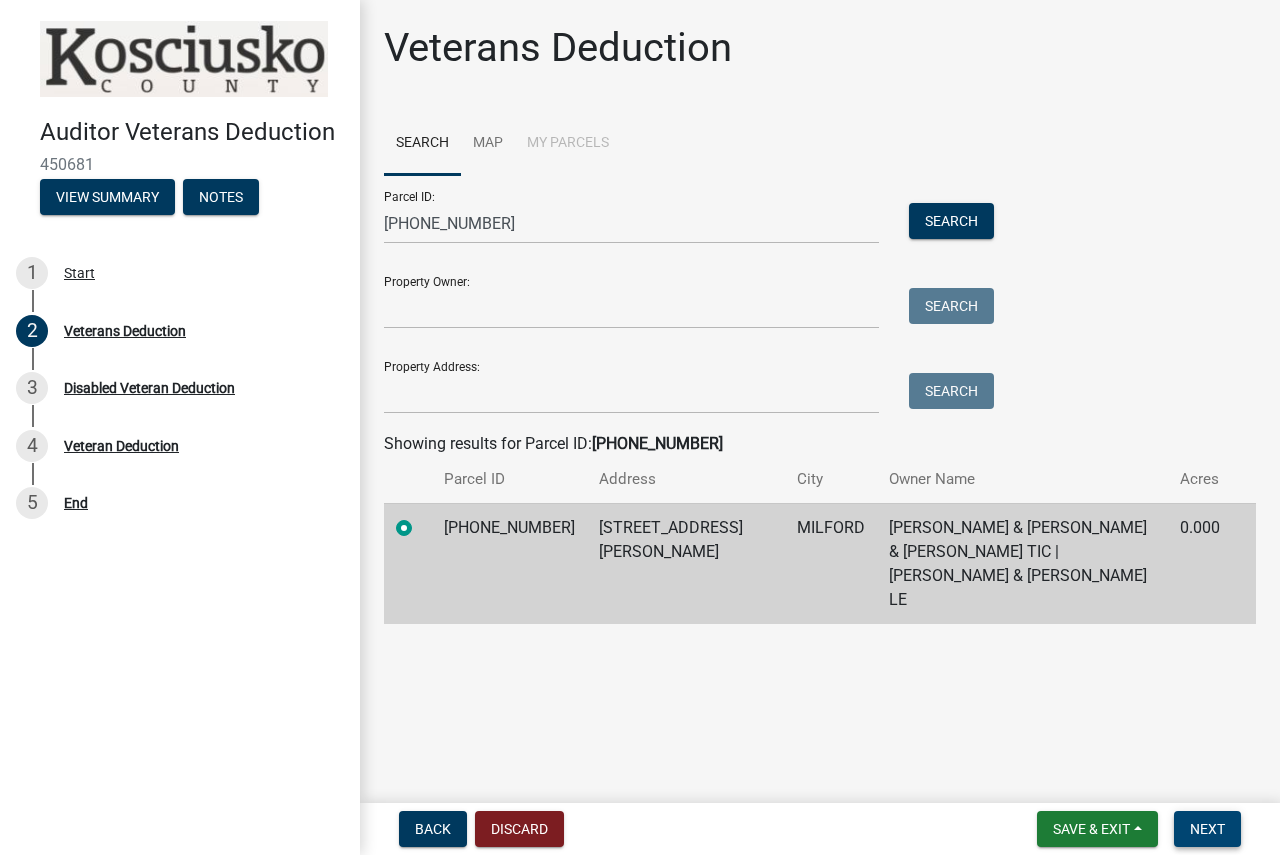 click on "Next" at bounding box center [1207, 829] 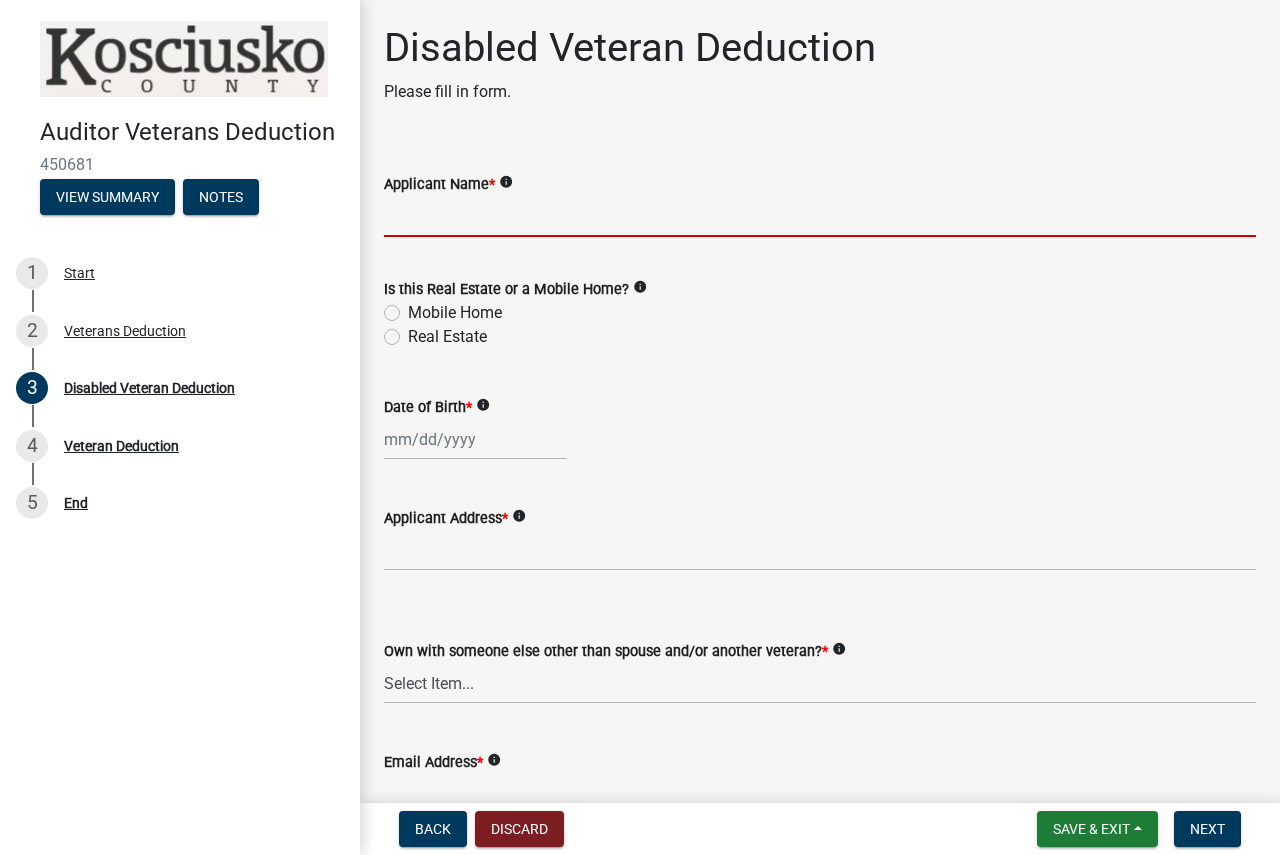 click on "Applicant Name  *" at bounding box center [820, 216] 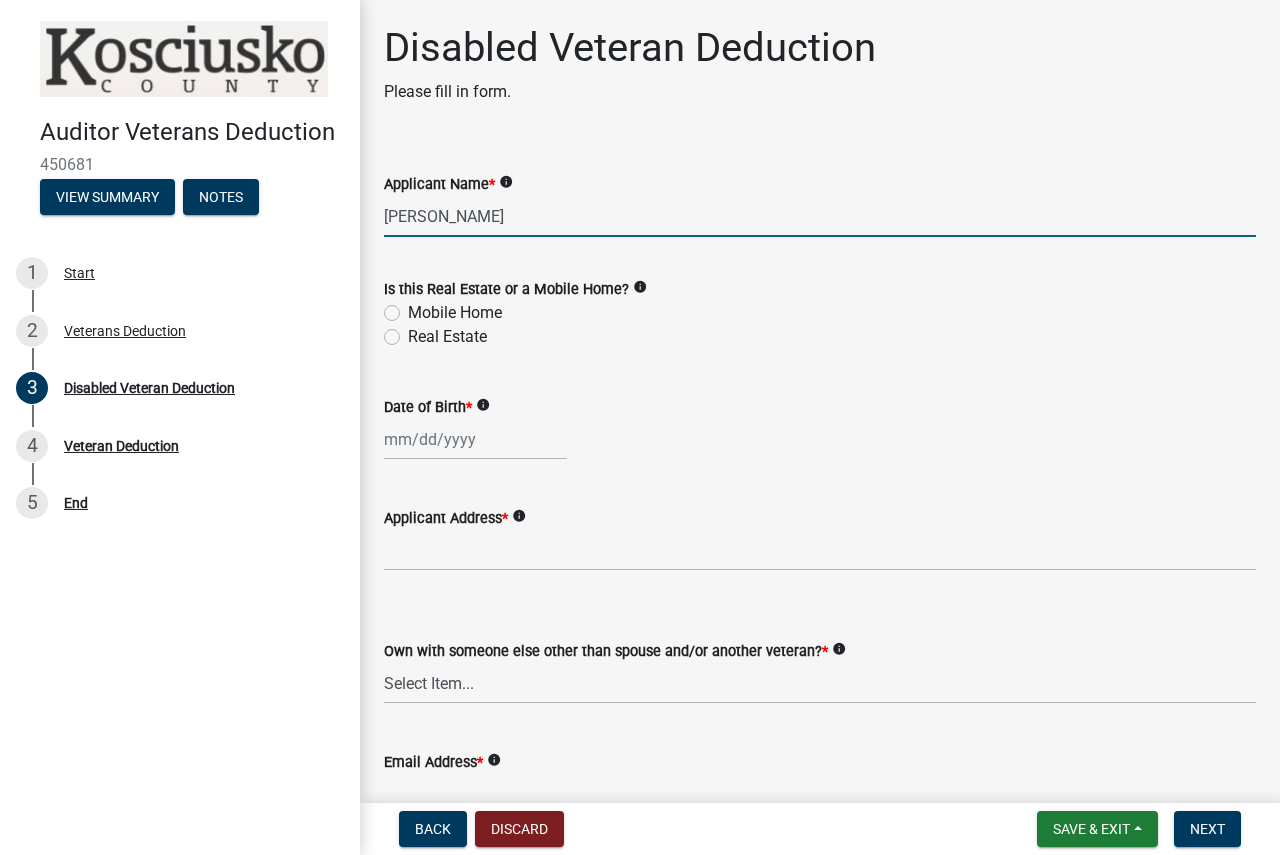type on "[PERSON_NAME]" 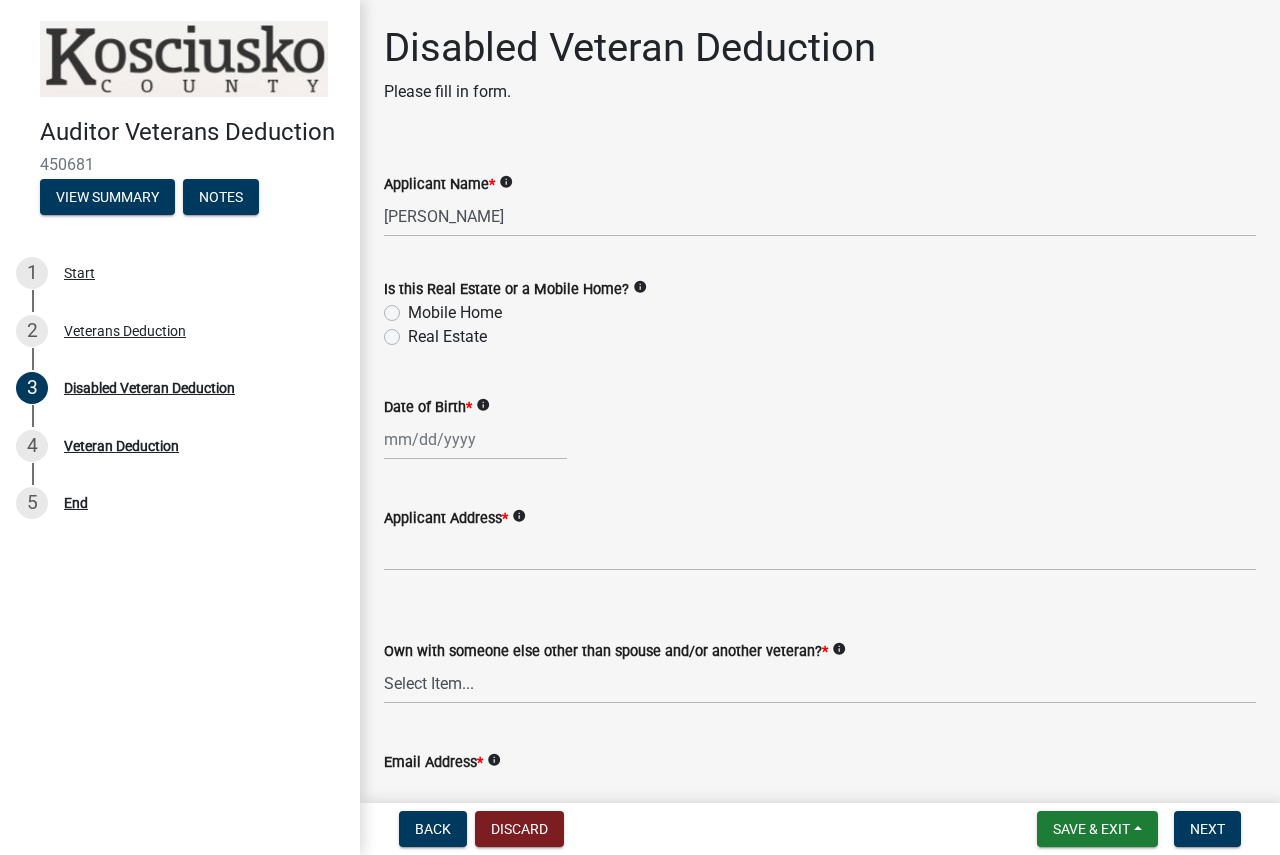 click on "Real Estate" 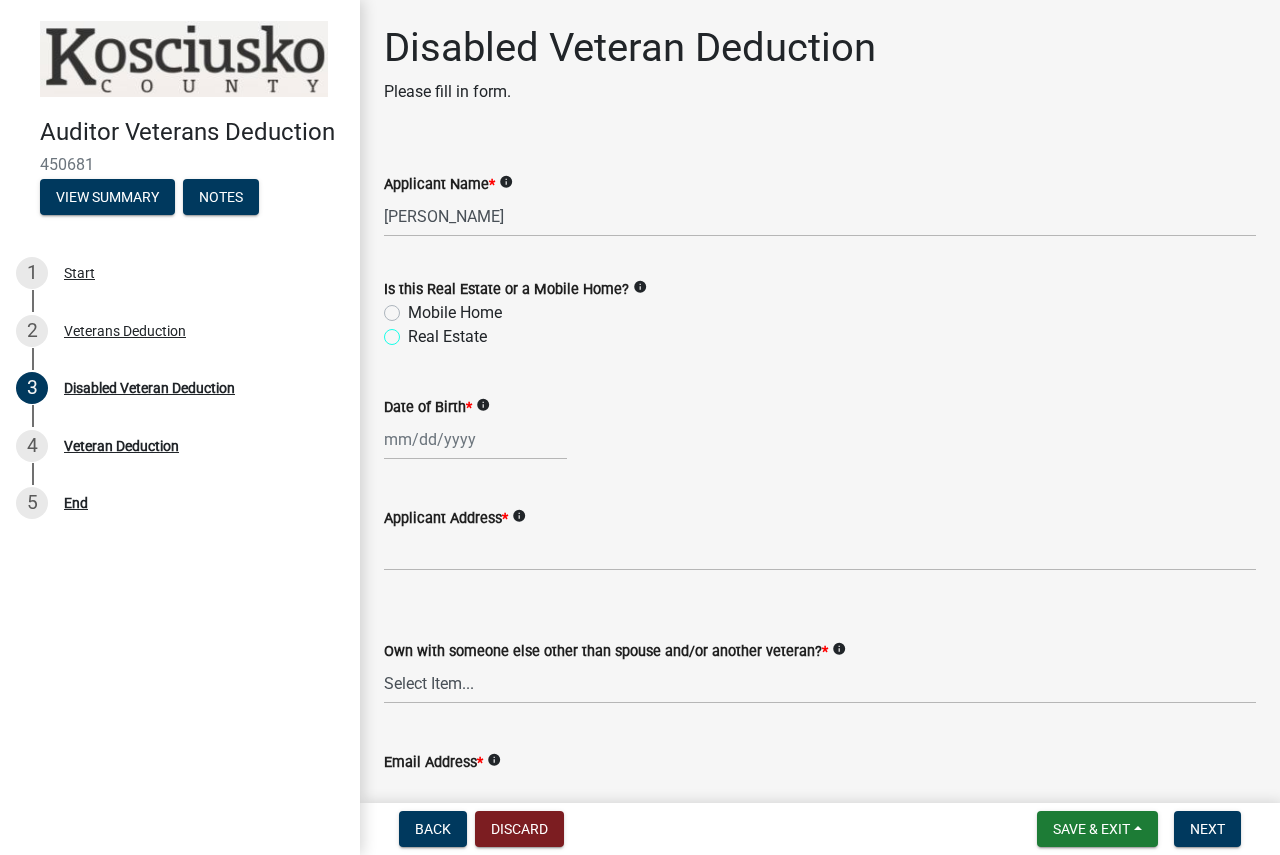 click on "Real Estate" at bounding box center [414, 331] 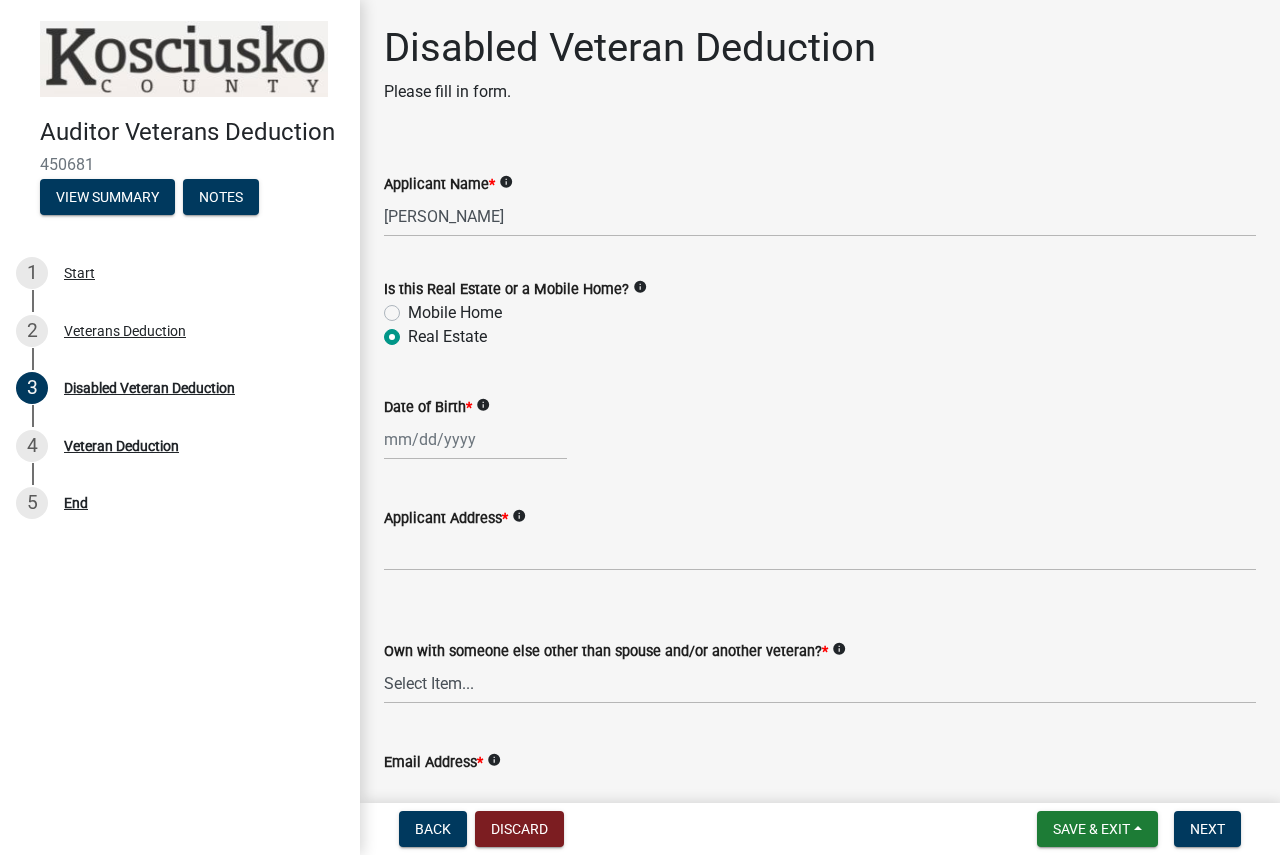 radio on "true" 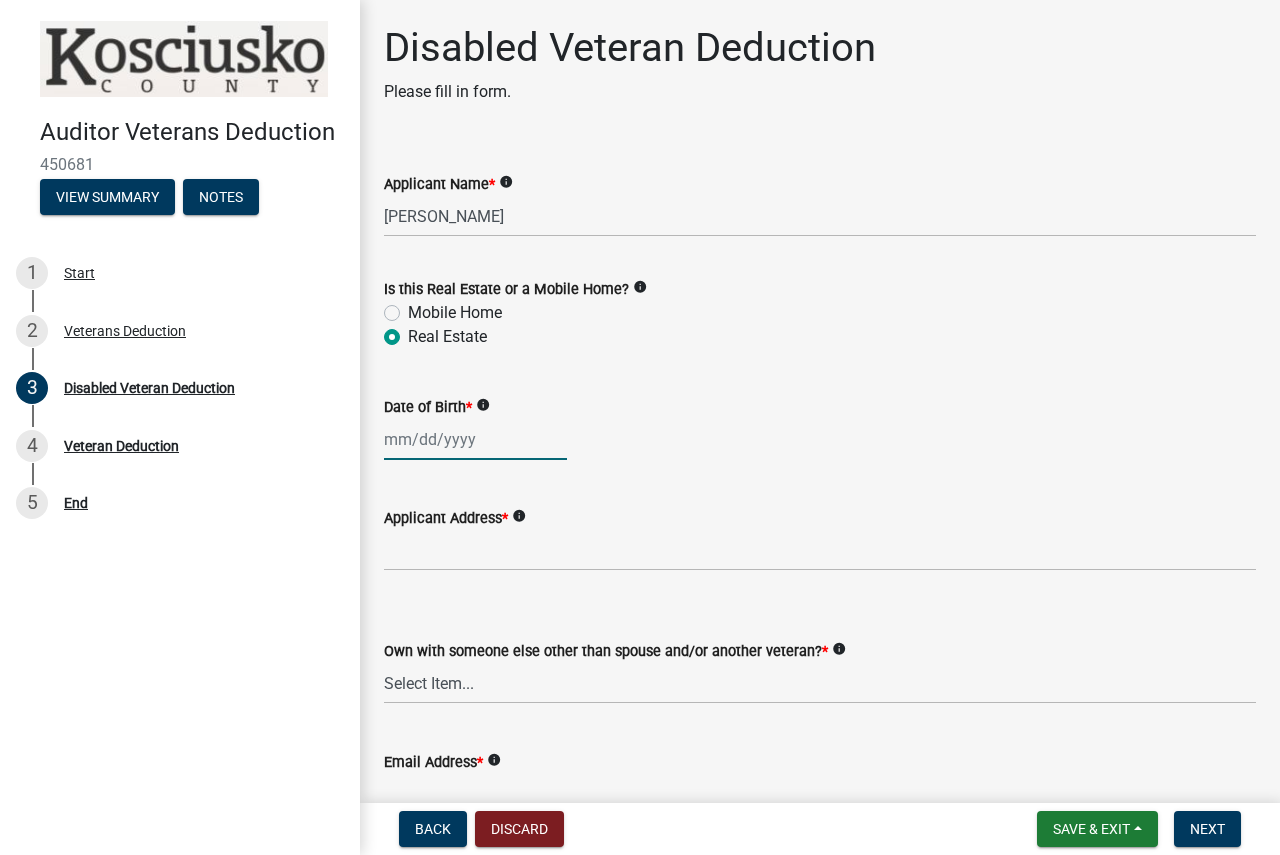 click 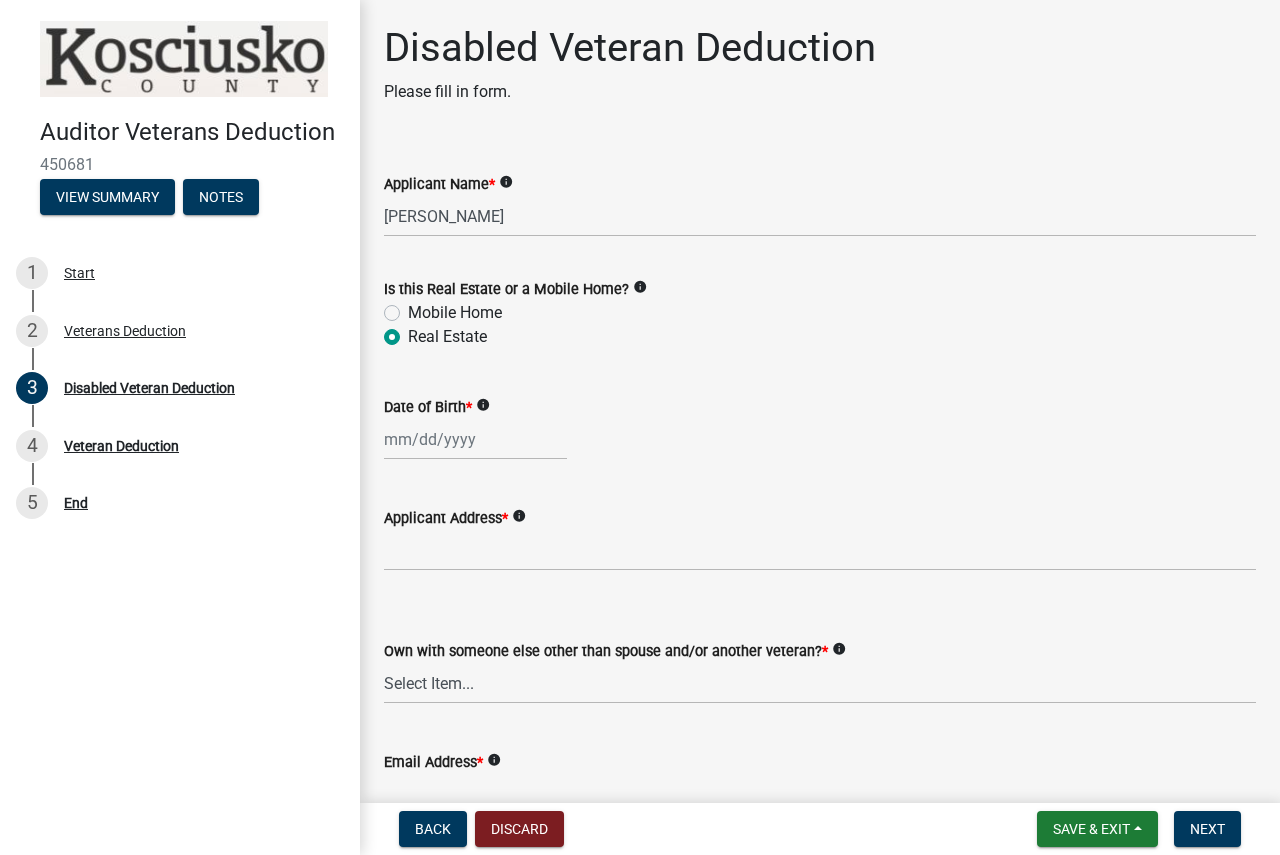 select on "7" 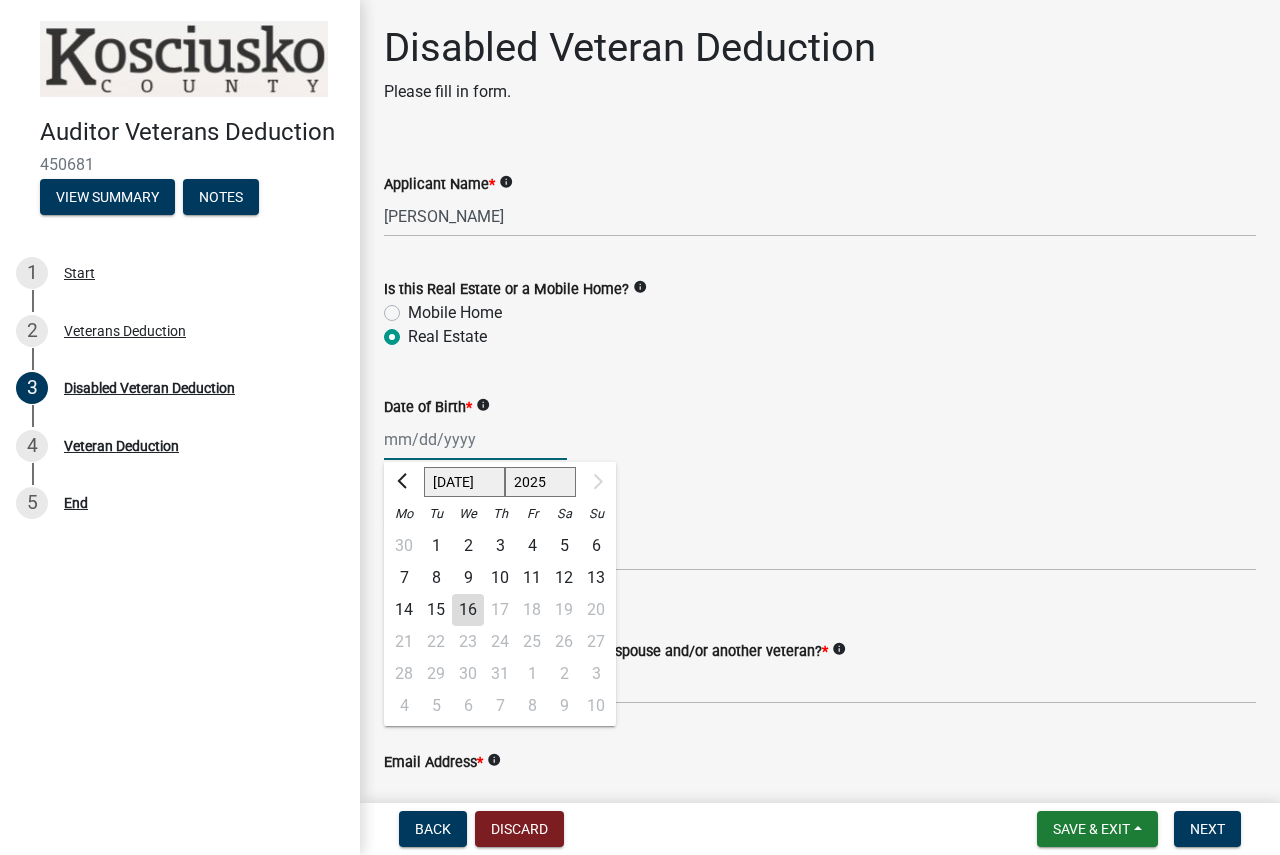 click on "Date of Birth  *" at bounding box center (475, 439) 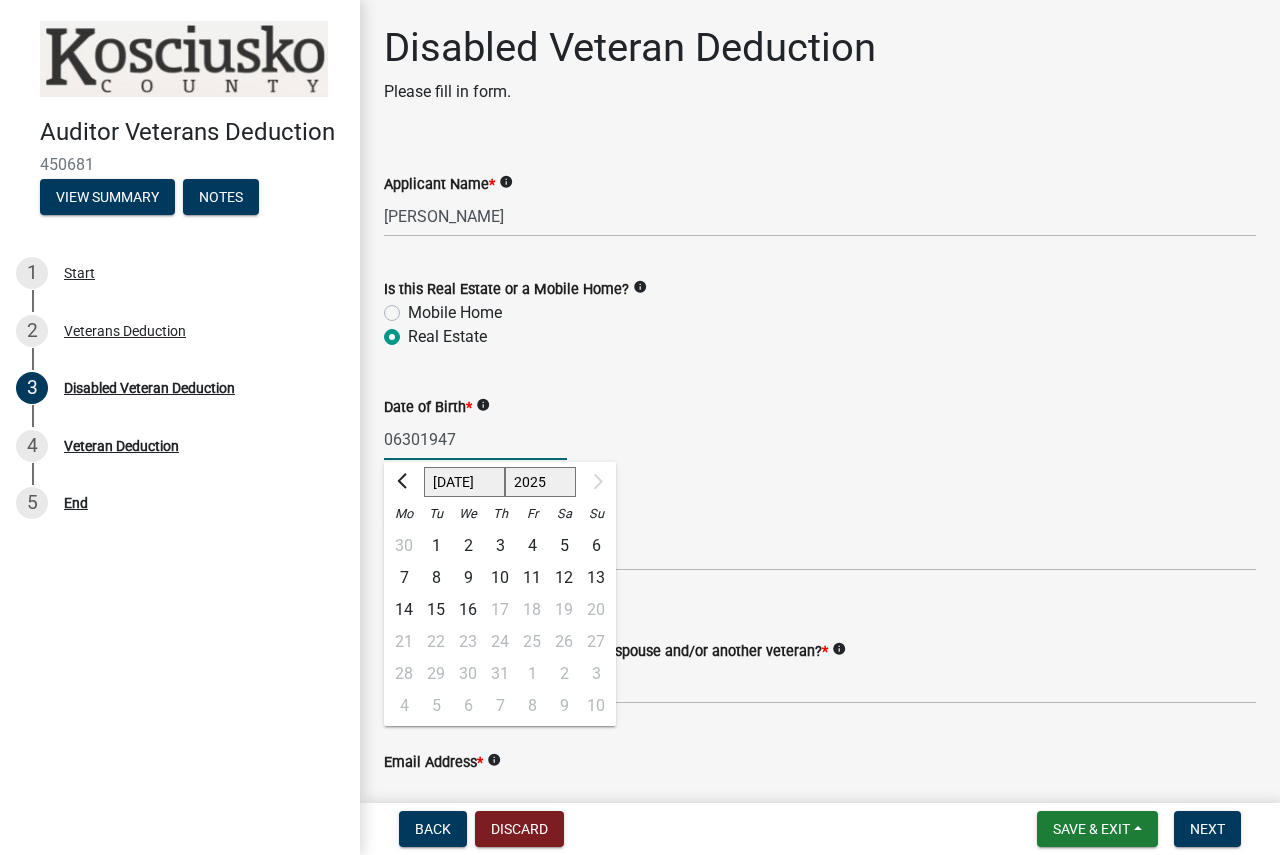 type on "06301947" 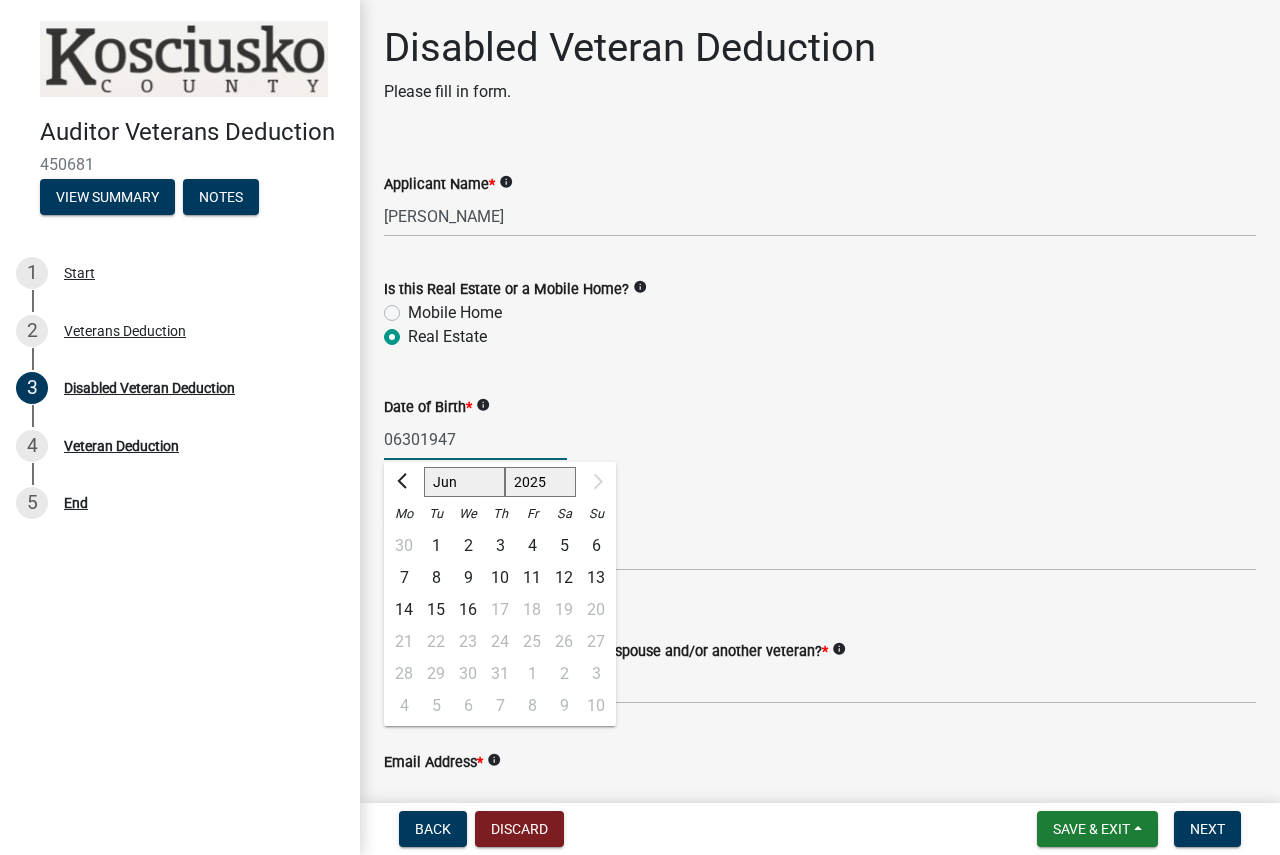click on "Jan Feb Mar Apr May Jun [DATE]" 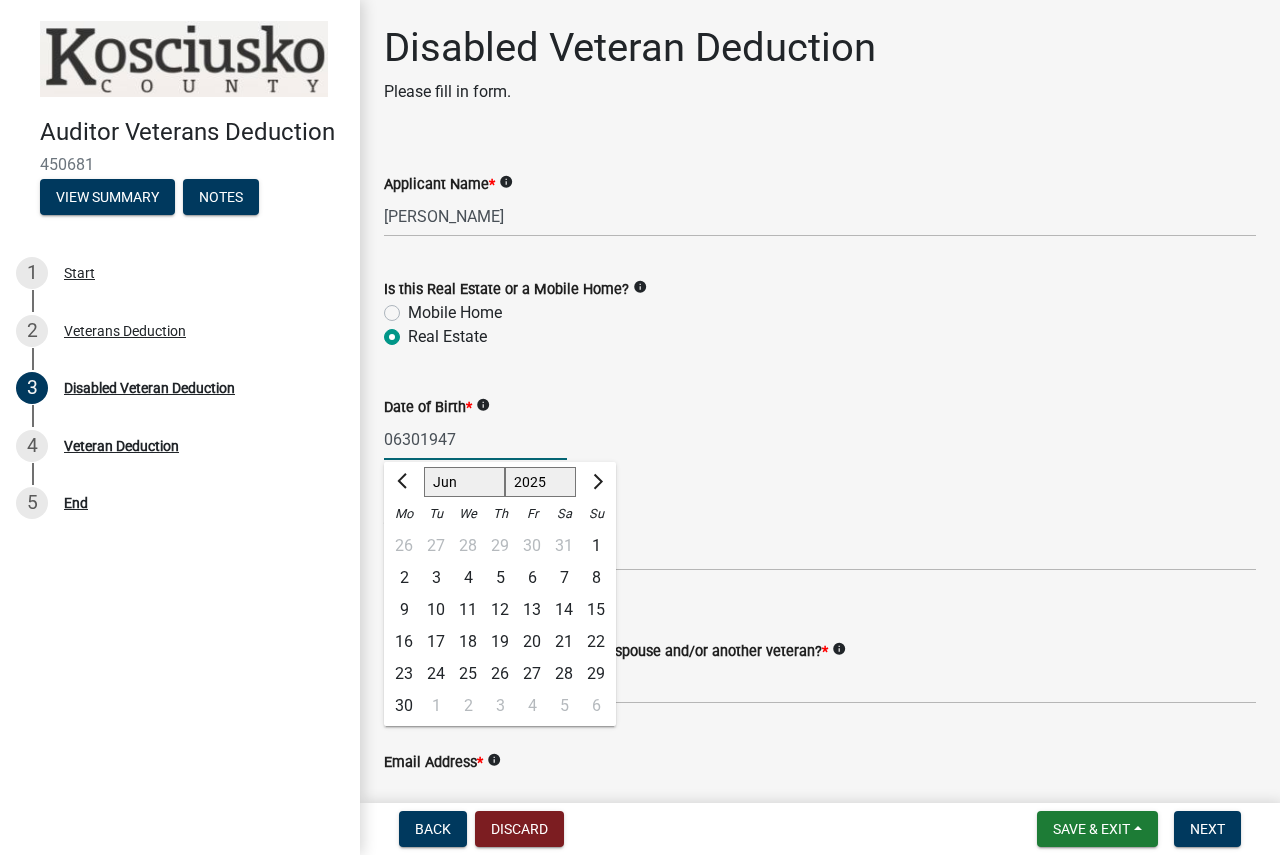click on "30" 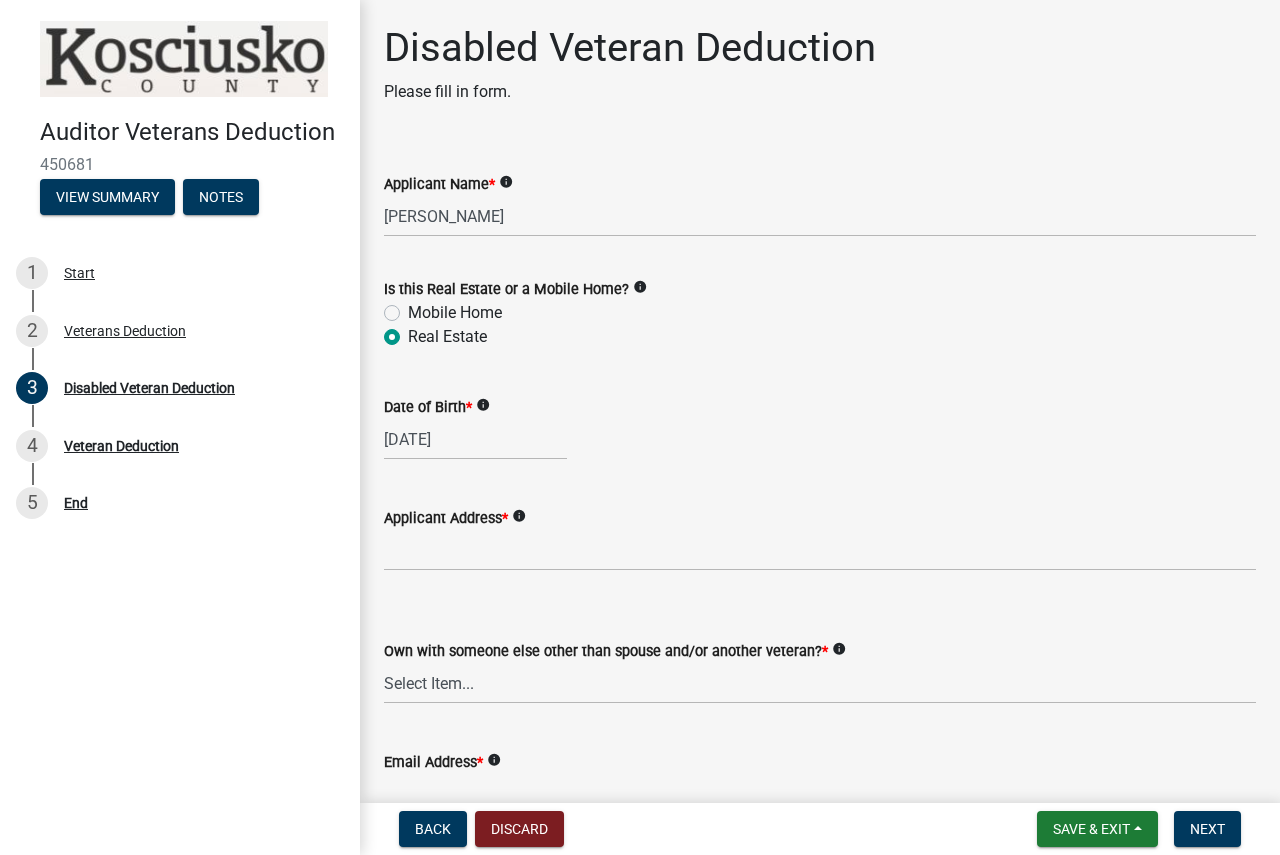 select on "6" 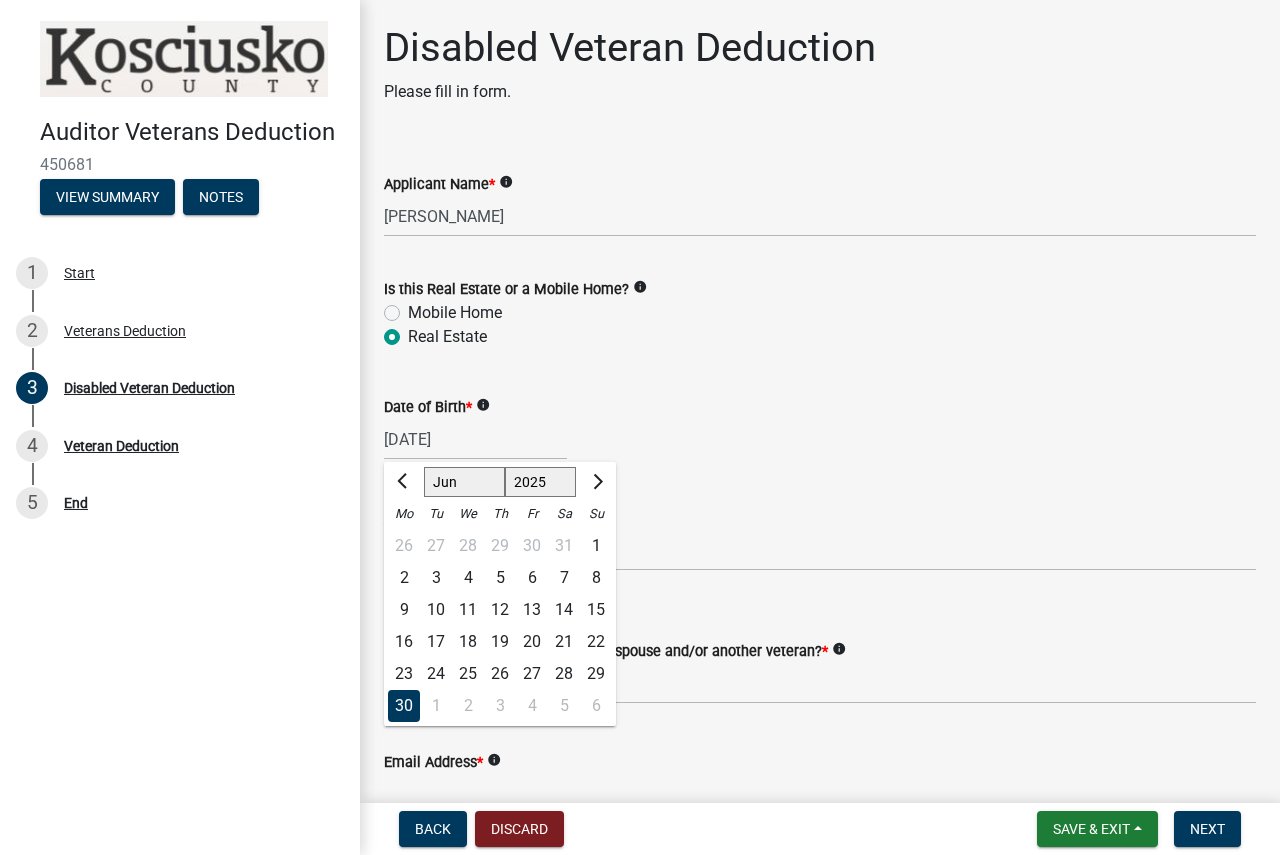 click on "[DATE] Jan Feb Mar Apr May Jun [DATE] 1889 1890 1891 1892 1893 1894 1895 1896 1897 1898 1899 1900 1901 1902 1903 1904 1905 1906 1907 1908 1909 1910 1911 1912 1913 1914 1915 1916 1917 1918 1919 1920 1921 1922 1923 1924 1925 1926 1927 1928 1929 1930 1931 1932 1933 1934 1935 1936 1937 1938 1939 1940 1941 1942 1943 1944 1945 1946 1947 1948 1949 1950 1951 1952 1953 1954 1955 1956 1957 1958 1959 1960 1961 1962 1963 1964 1965 1966 1967 1968 1969 1970 1971 1972 1973 1974 1975 1976 1977 1978 1979 1980 1981 1982 1983 1984 1985 1986 1987 1988 1989 1990 1991 1992 1993 1994 1995 1996 1997 1998 1999 2000 2001 2002 2003 2004 2005 2006 2007 2008 2009 2010 2011 2012 2013 2014 2015 2016 2017 2018 2019 2020 2021 2022 2023 2024 2025 Mo Tu We Th Fr Sa Su 26 27 28 29 30 31 1 2 3 4 5 6 7 8 9 10 11 12 13 14 15 16 17 18 19 20 21 22 23 24 25 26 27 28 29 30 1 2 3 4 5 6" 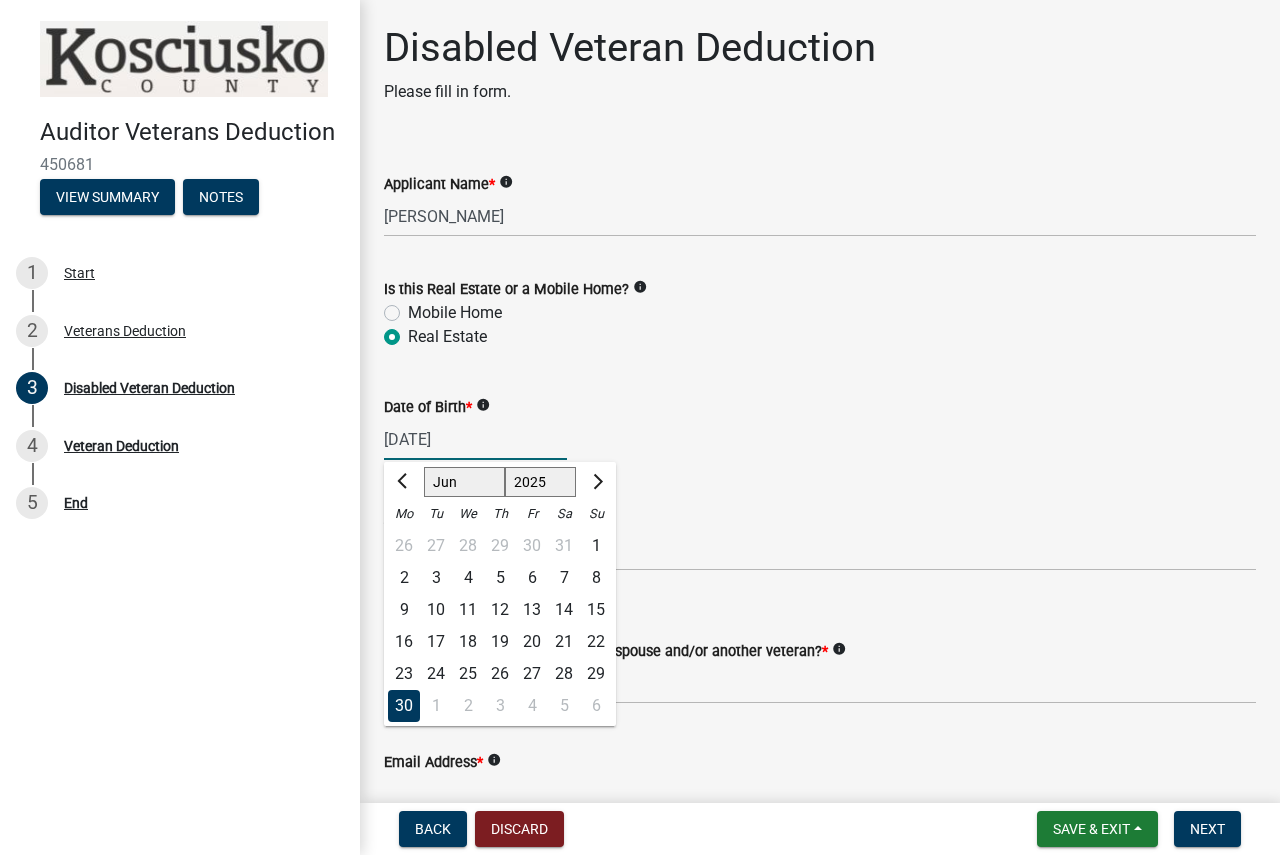 select on "1947" 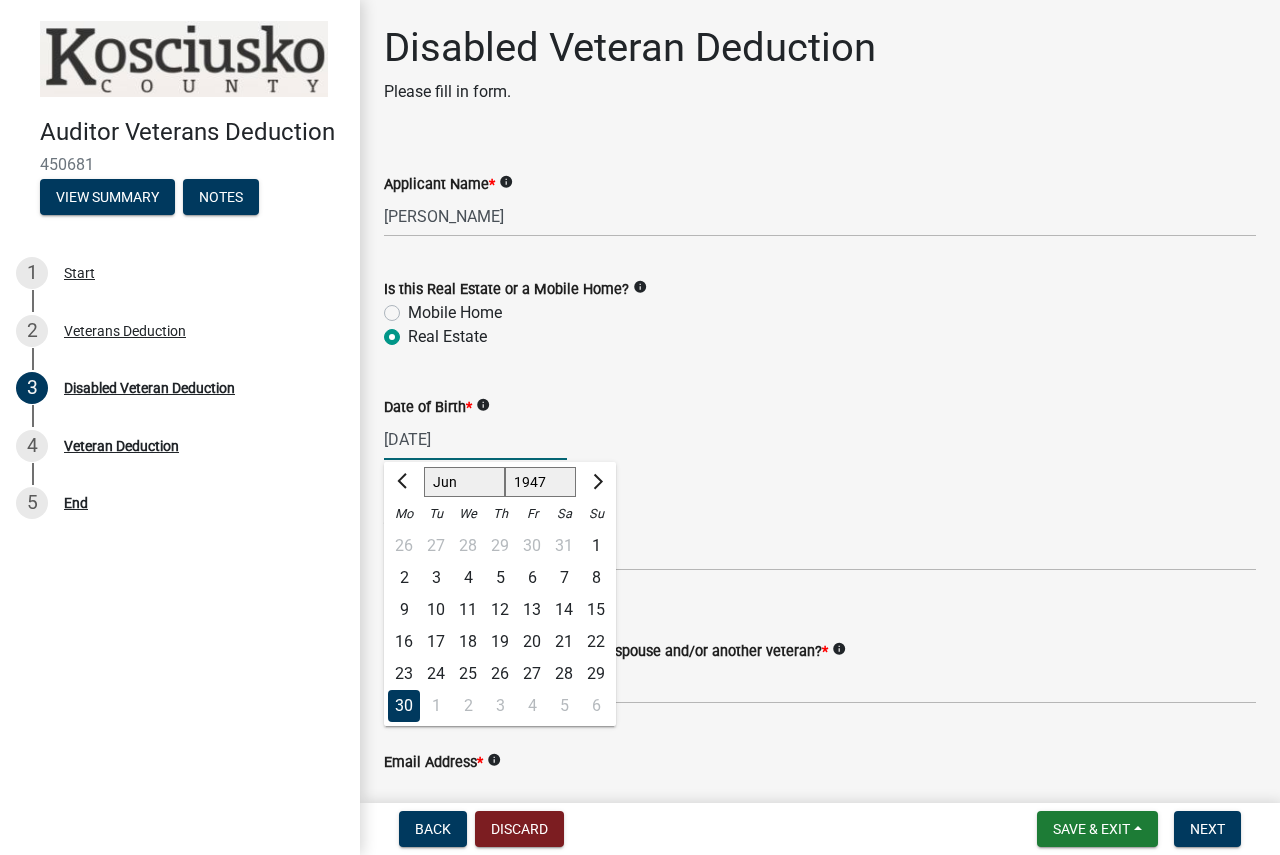 click on "1888 1889 1890 1891 1892 1893 1894 1895 1896 1897 1898 1899 1900 1901 1902 1903 1904 1905 1906 1907 1908 1909 1910 1911 1912 1913 1914 1915 1916 1917 1918 1919 1920 1921 1922 1923 1924 1925 1926 1927 1928 1929 1930 1931 1932 1933 1934 1935 1936 1937 1938 1939 1940 1941 1942 1943 1944 1945 1946 1947 1948 1949 1950 1951 1952 1953 1954 1955 1956 1957 1958 1959 1960 1961 1962 1963 1964 1965 1966 1967 1968 1969 1970 1971 1972 1973 1974 1975 1976 1977 1978 1979 1980 1981 1982 1983 1984 1985 1986 1987 1988 1989 1990 1991 1992 1993 1994 1995 1996 1997 1998 1999 2000 2001 2002 2003 2004 2005 2006 2007 2008 2009 2010 2011 2012 2013 2014 2015 2016 2017 2018 2019 2020 2021 2022 2023 2024 2025" 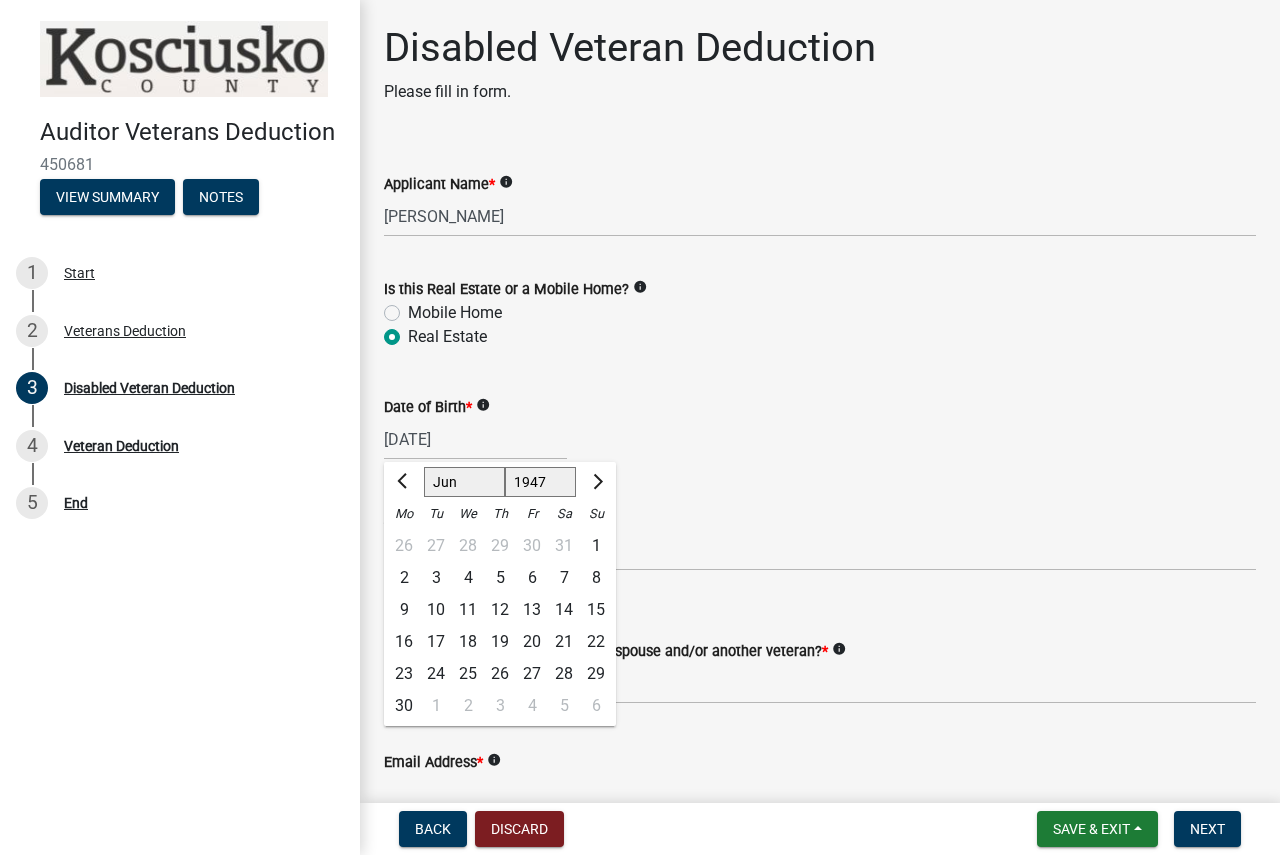 click on "Applicant Address  *  info" 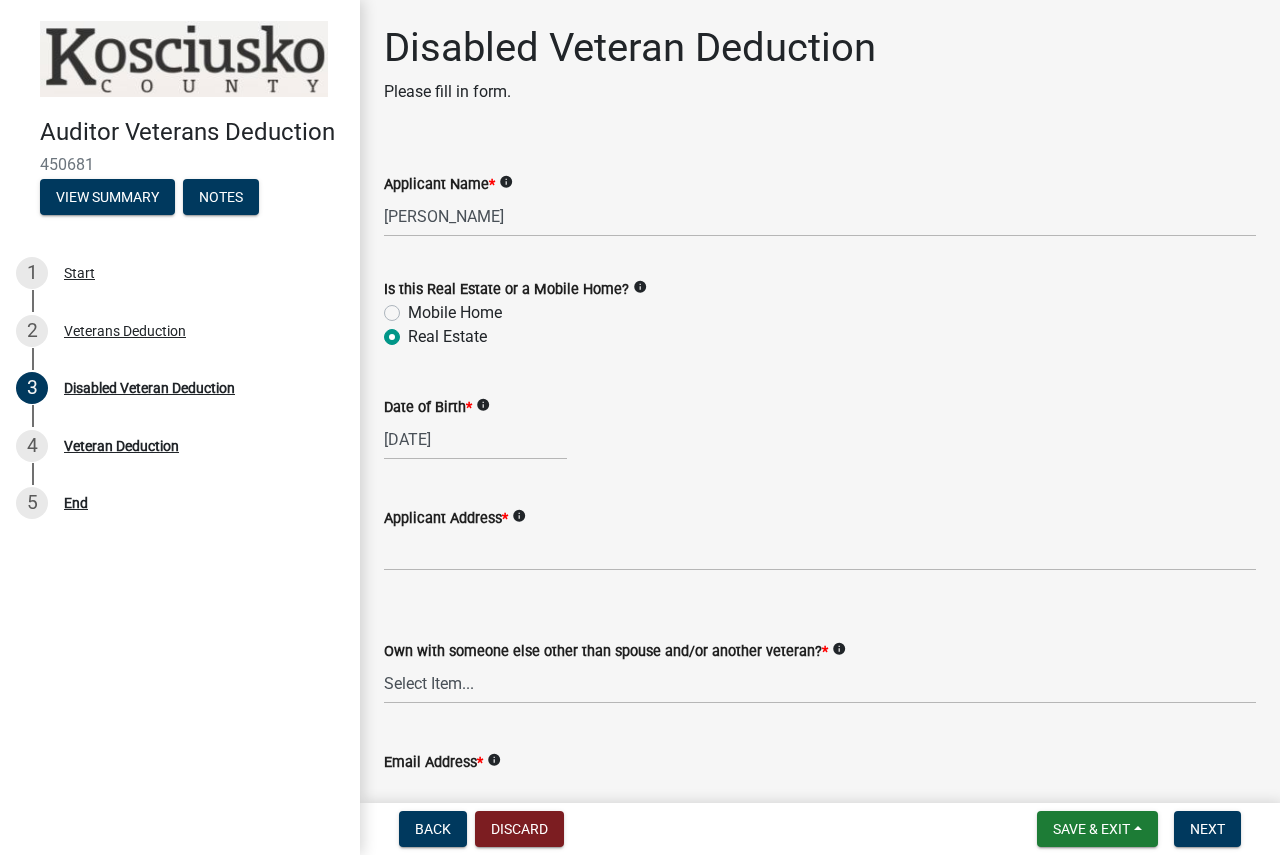click on "[DATE]" 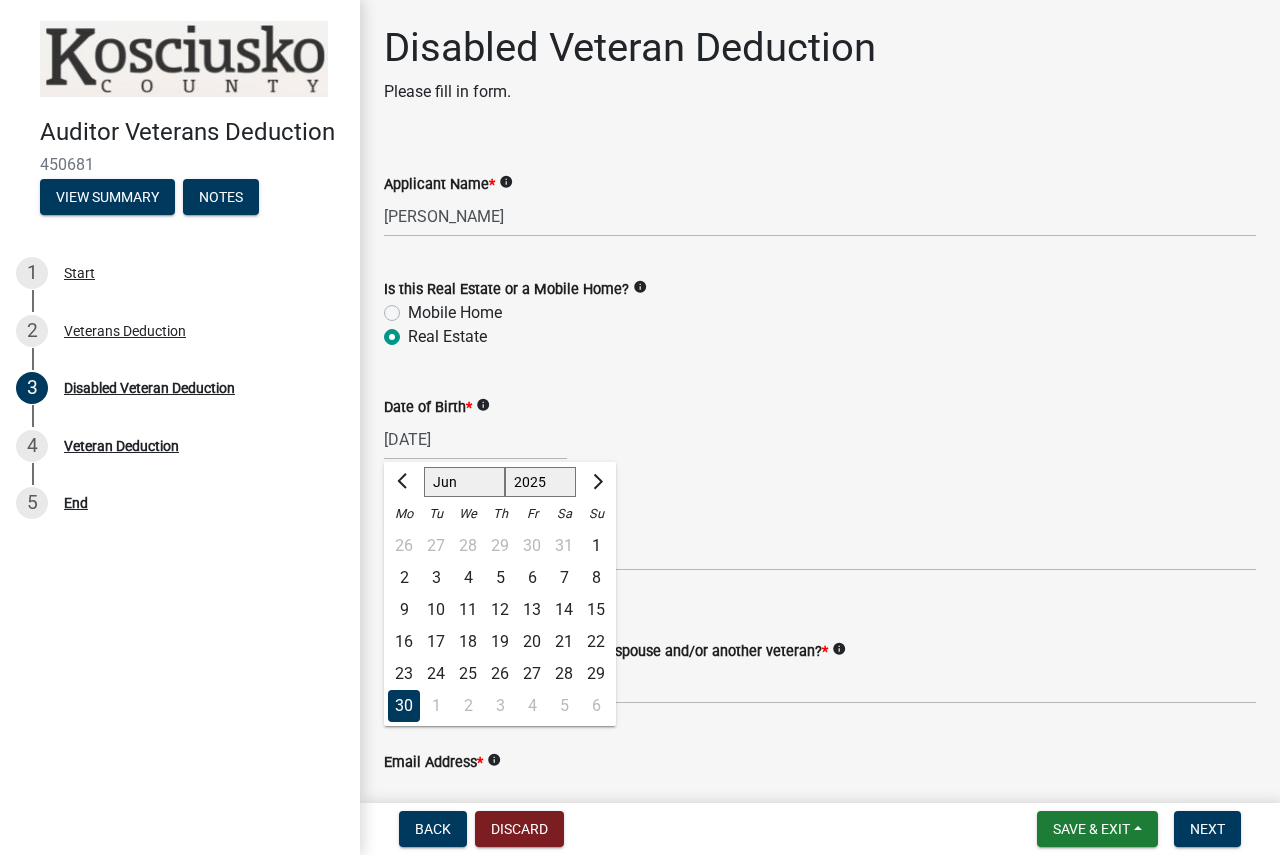 click on "1888 1889 1890 1891 1892 1893 1894 1895 1896 1897 1898 1899 1900 1901 1902 1903 1904 1905 1906 1907 1908 1909 1910 1911 1912 1913 1914 1915 1916 1917 1918 1919 1920 1921 1922 1923 1924 1925 1926 1927 1928 1929 1930 1931 1932 1933 1934 1935 1936 1937 1938 1939 1940 1941 1942 1943 1944 1945 1946 1947 1948 1949 1950 1951 1952 1953 1954 1955 1956 1957 1958 1959 1960 1961 1962 1963 1964 1965 1966 1967 1968 1969 1970 1971 1972 1973 1974 1975 1976 1977 1978 1979 1980 1981 1982 1983 1984 1985 1986 1987 1988 1989 1990 1991 1992 1993 1994 1995 1996 1997 1998 1999 2000 2001 2002 2003 2004 2005 2006 2007 2008 2009 2010 2011 2012 2013 2014 2015 2016 2017 2018 2019 2020 2021 2022 2023 2024 2025" 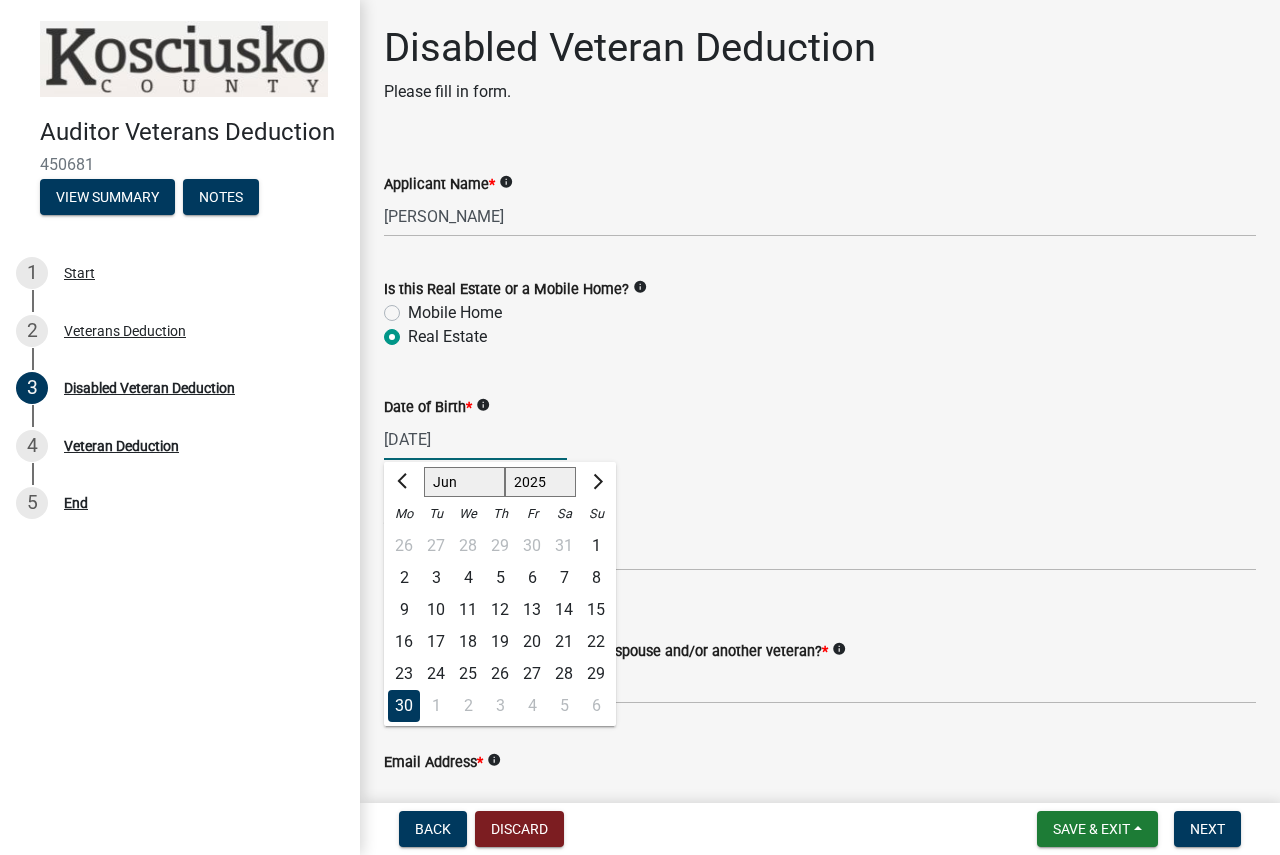 select on "1947" 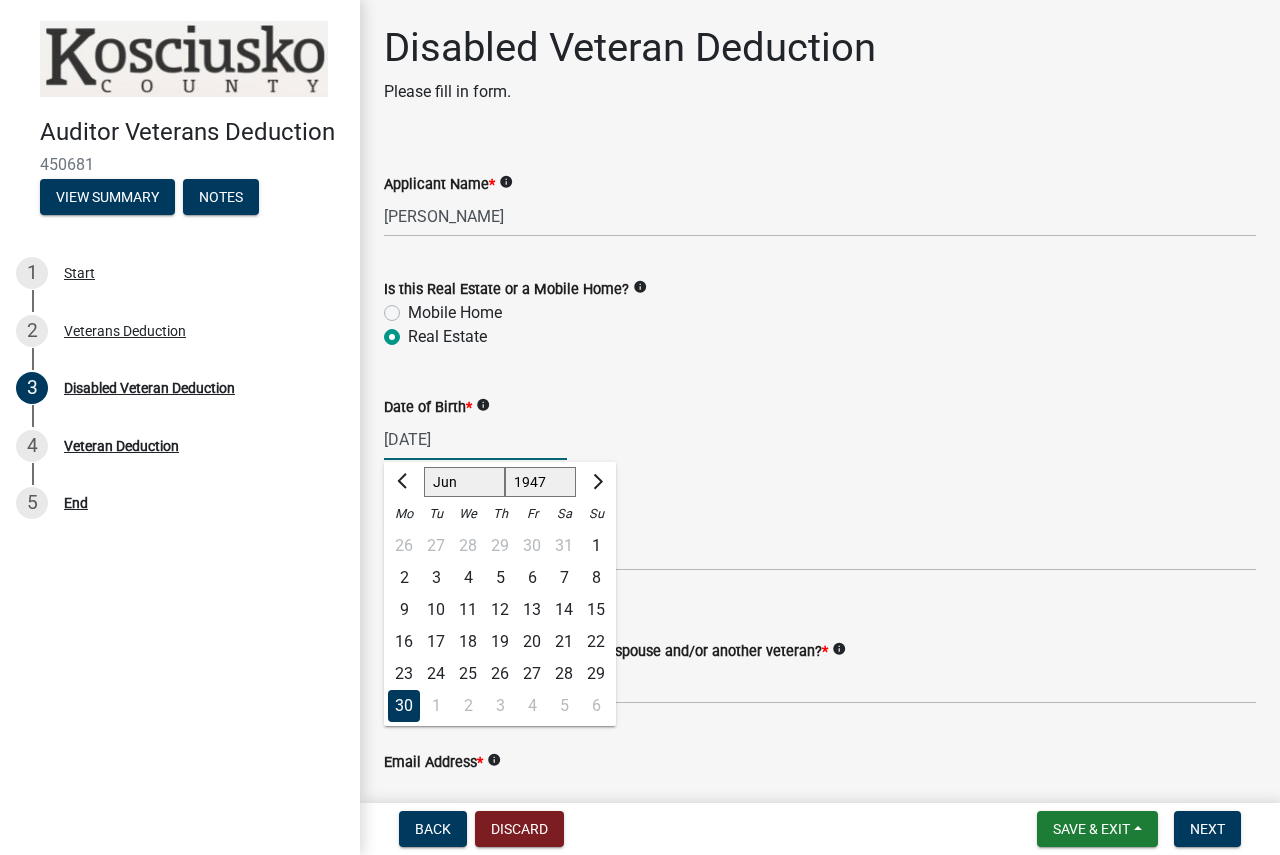 click on "1888 1889 1890 1891 1892 1893 1894 1895 1896 1897 1898 1899 1900 1901 1902 1903 1904 1905 1906 1907 1908 1909 1910 1911 1912 1913 1914 1915 1916 1917 1918 1919 1920 1921 1922 1923 1924 1925 1926 1927 1928 1929 1930 1931 1932 1933 1934 1935 1936 1937 1938 1939 1940 1941 1942 1943 1944 1945 1946 1947 1948 1949 1950 1951 1952 1953 1954 1955 1956 1957 1958 1959 1960 1961 1962 1963 1964 1965 1966 1967 1968 1969 1970 1971 1972 1973 1974 1975 1976 1977 1978 1979 1980 1981 1982 1983 1984 1985 1986 1987 1988 1989 1990 1991 1992 1993 1994 1995 1996 1997 1998 1999 2000 2001 2002 2003 2004 2005 2006 2007 2008 2009 2010 2011 2012 2013 2014 2015 2016 2017 2018 2019 2020 2021 2022 2023 2024 2025" 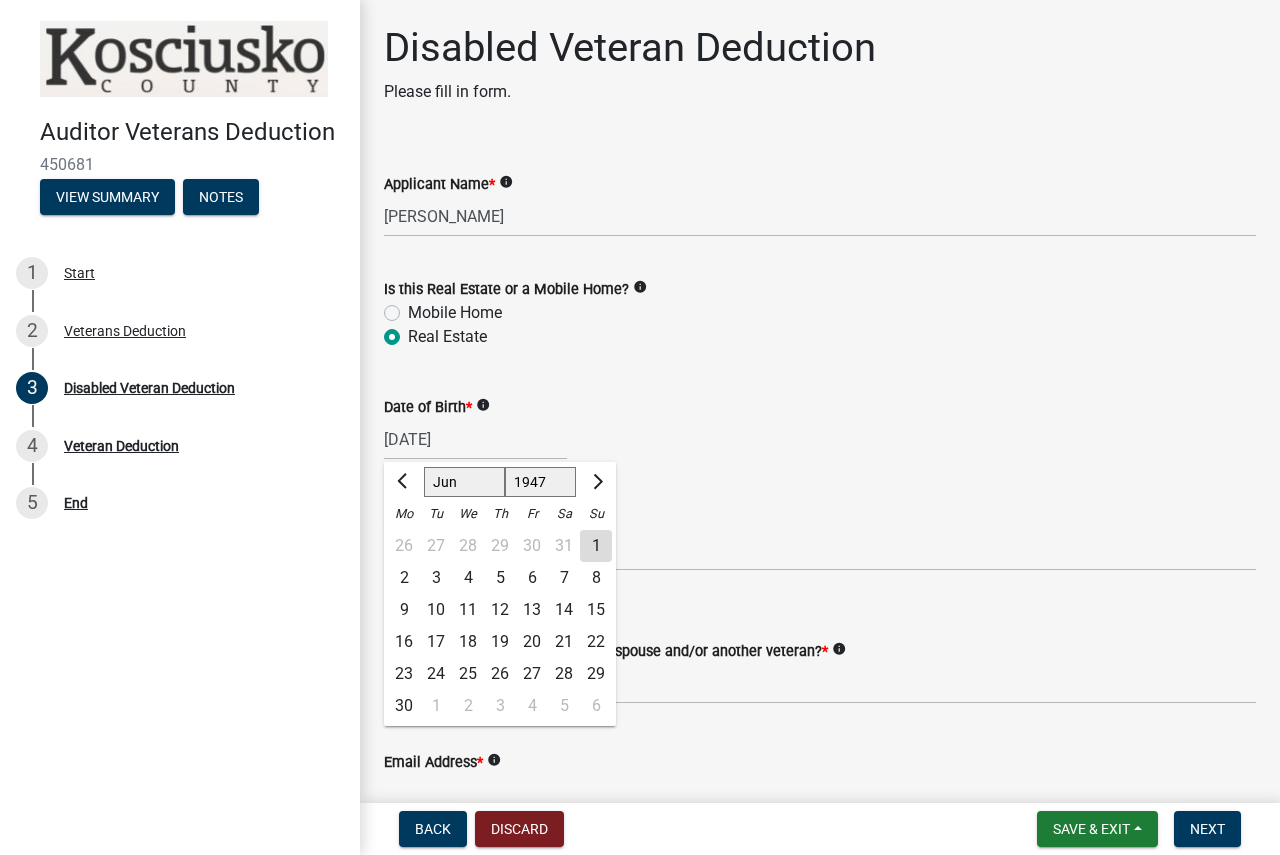 click on "23" 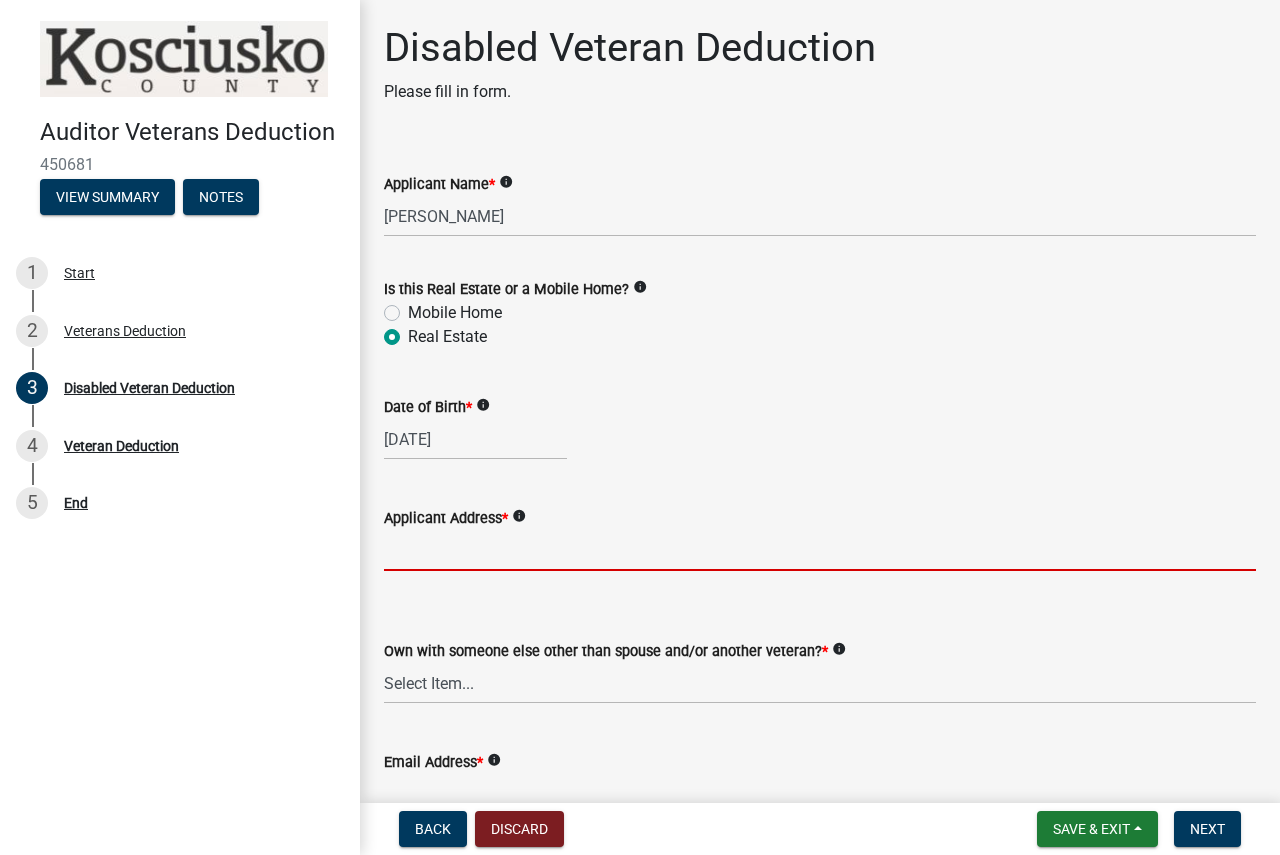 click on "Applicant Address  *" at bounding box center (820, 550) 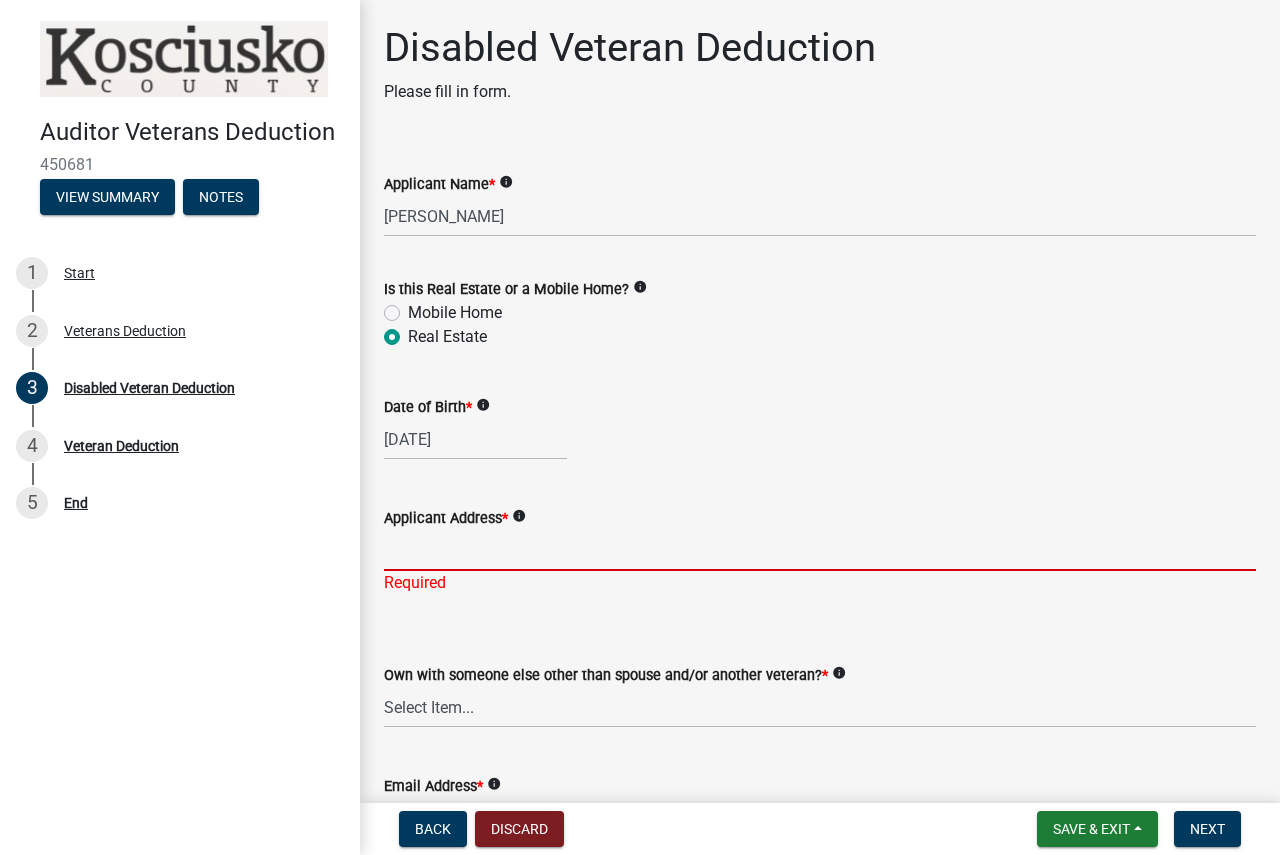 click on "Applicant Address  *" at bounding box center (820, 550) 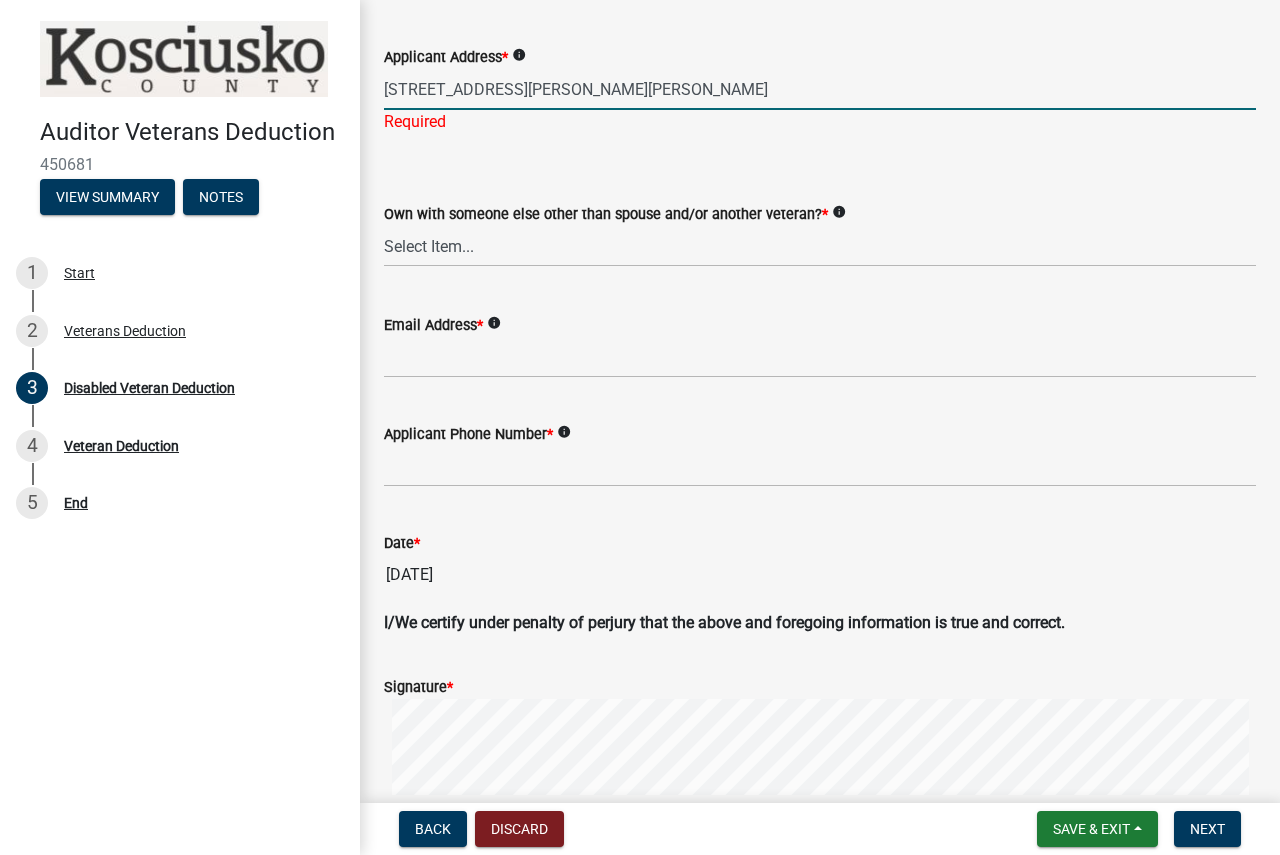 scroll, scrollTop: 500, scrollLeft: 0, axis: vertical 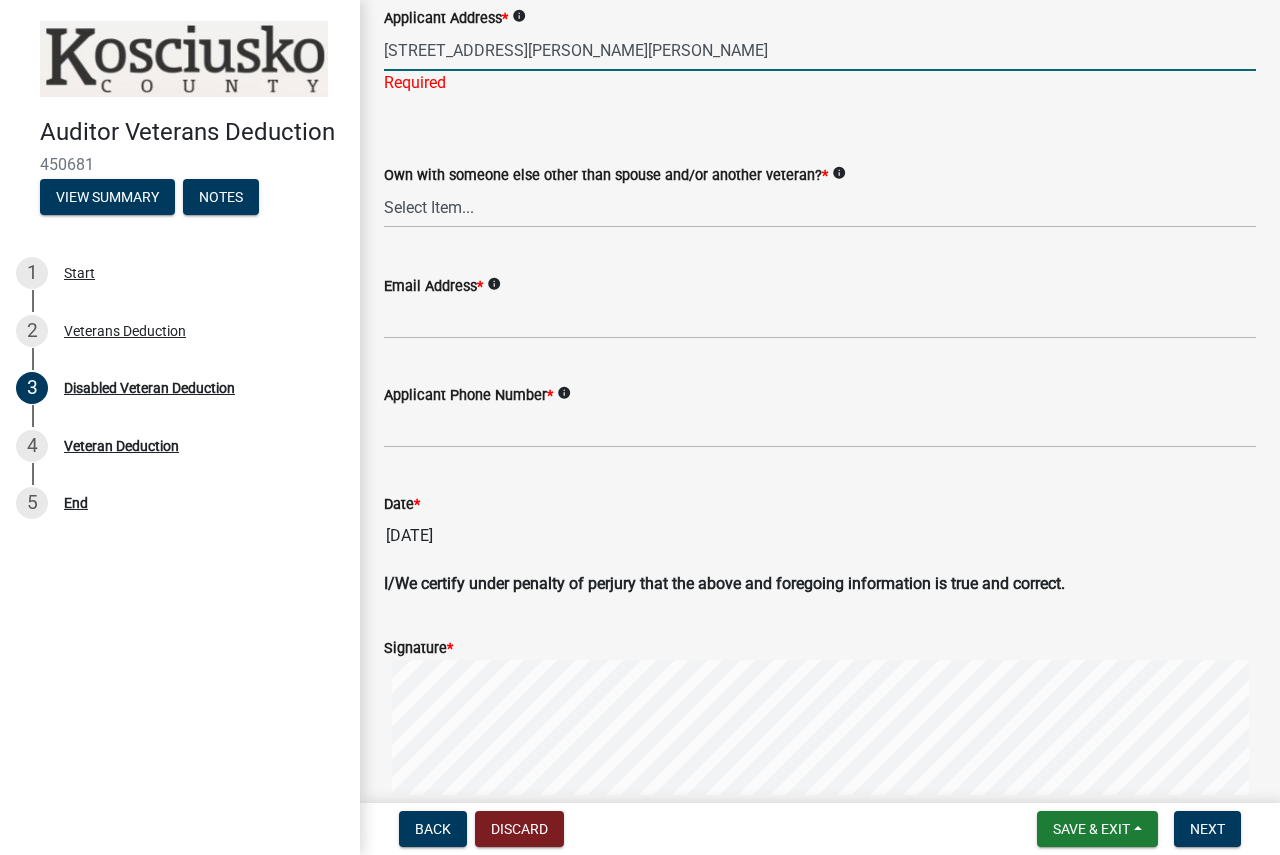 type on "[STREET_ADDRESS][PERSON_NAME][PERSON_NAME]" 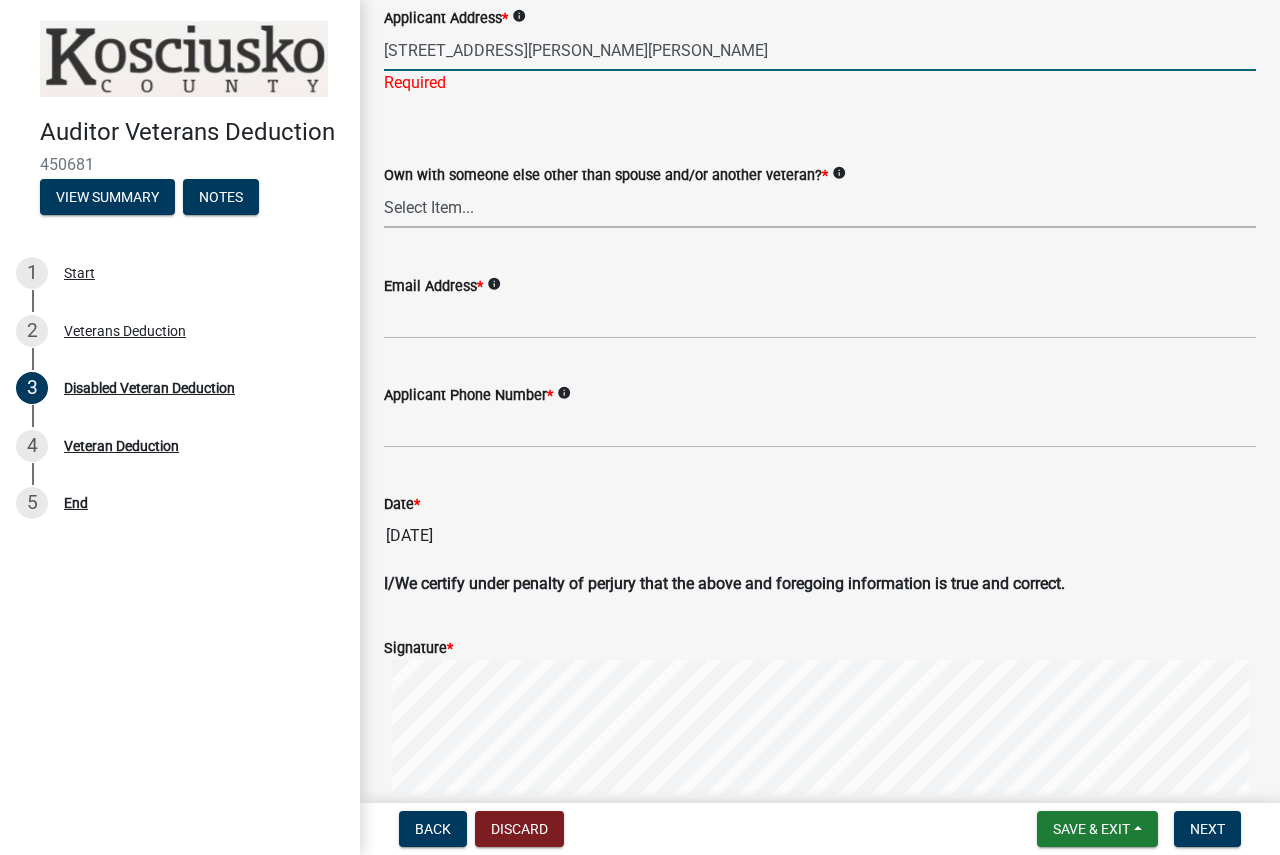 click on "Own with someone else other than spouse and/or another veteran?  *  info
Select Item...   Yes   No" 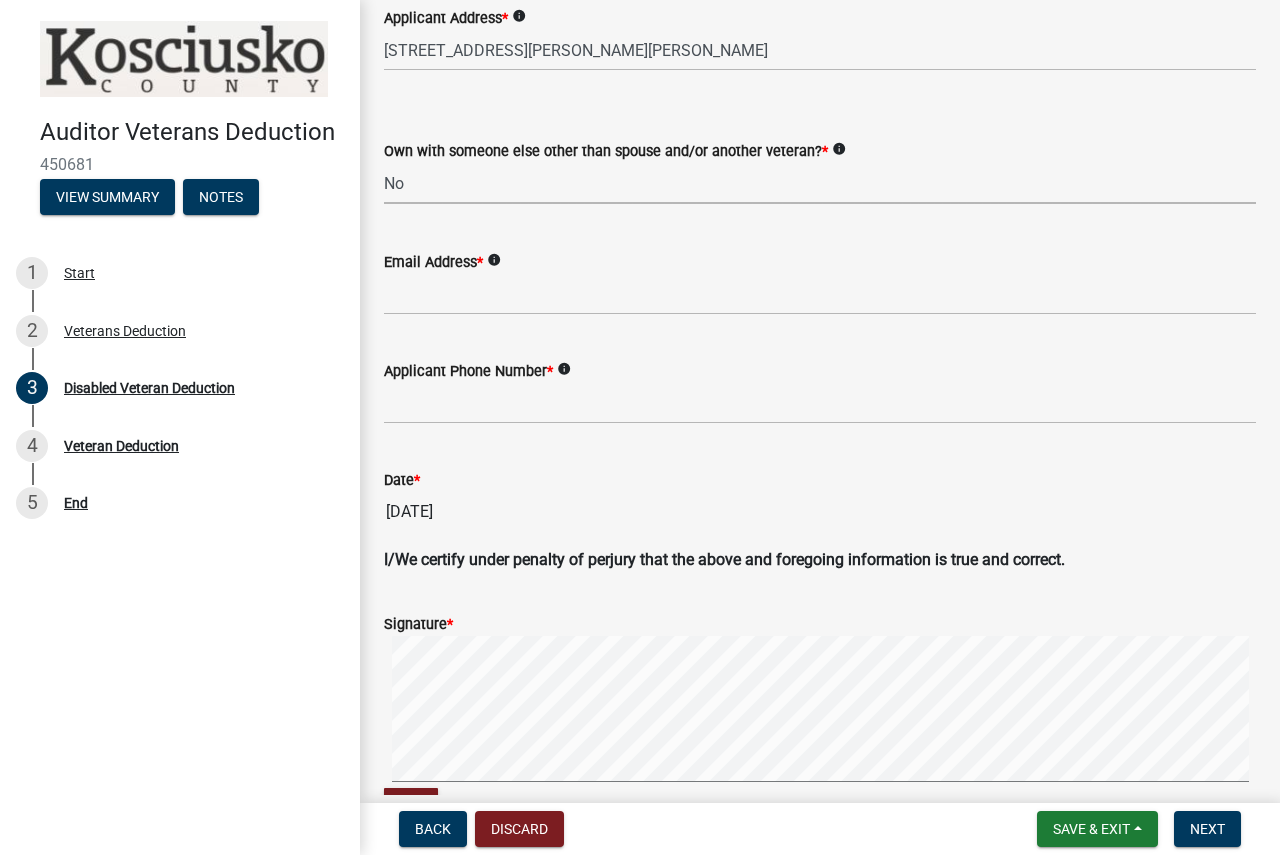 click on "Select Item...   Yes   No" at bounding box center (820, 183) 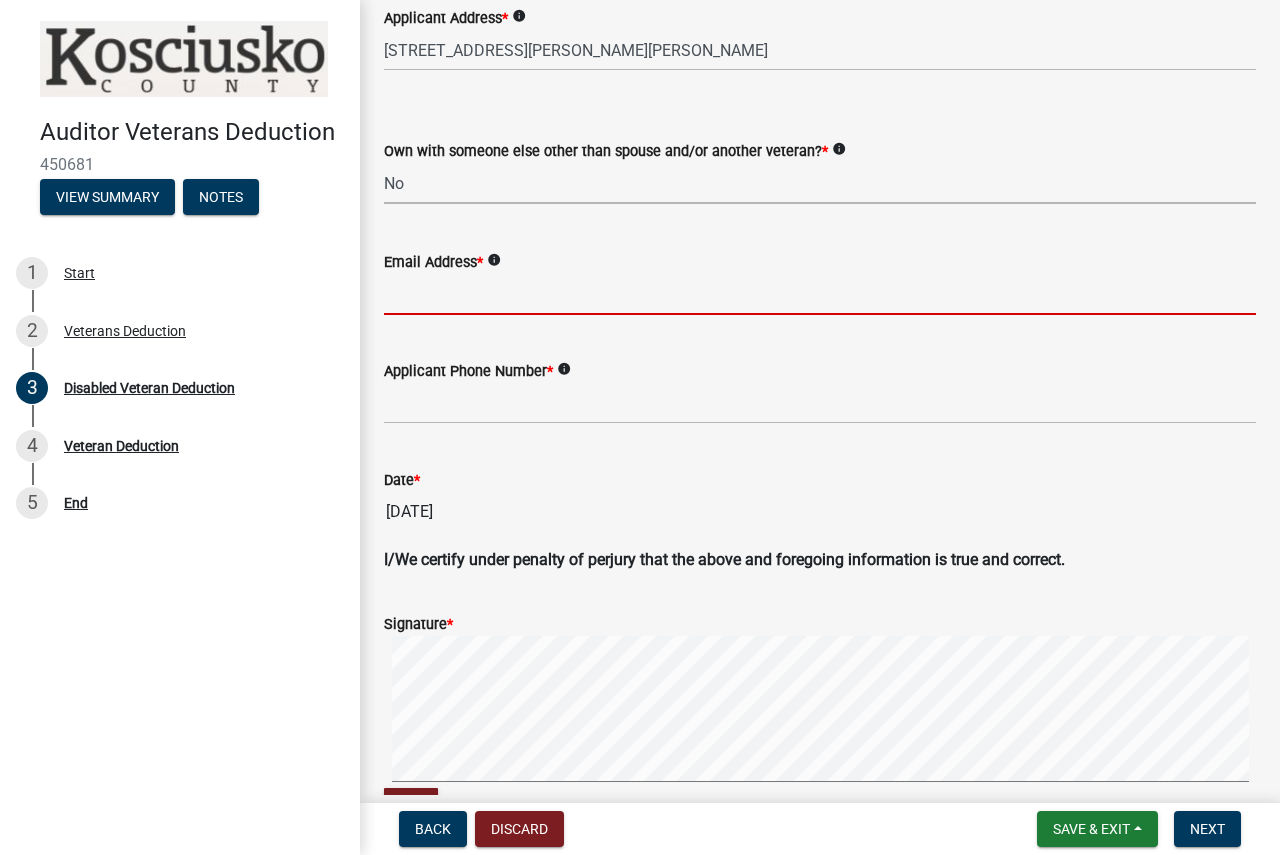 drag, startPoint x: 474, startPoint y: 298, endPoint x: 505, endPoint y: 315, distance: 35.35534 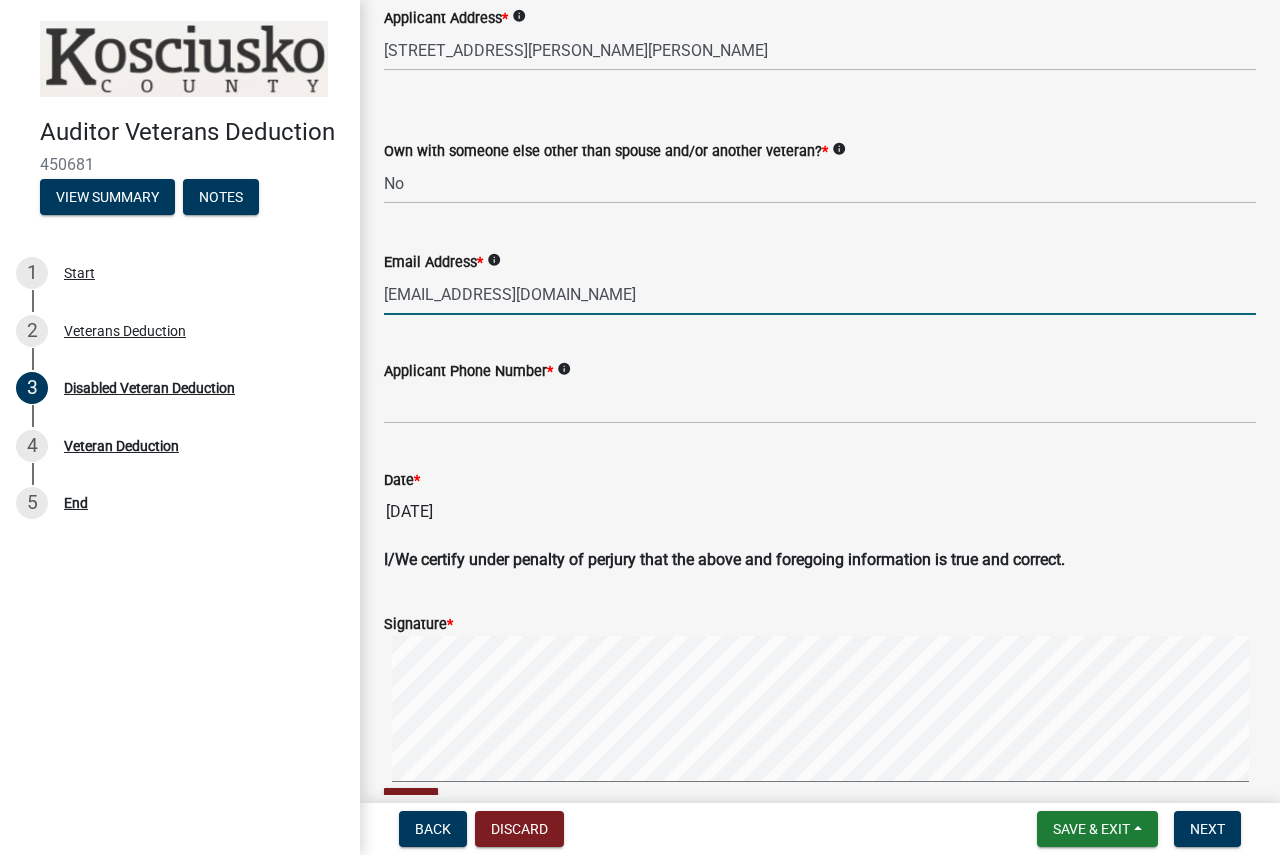 type on "[EMAIL_ADDRESS][DOMAIN_NAME]" 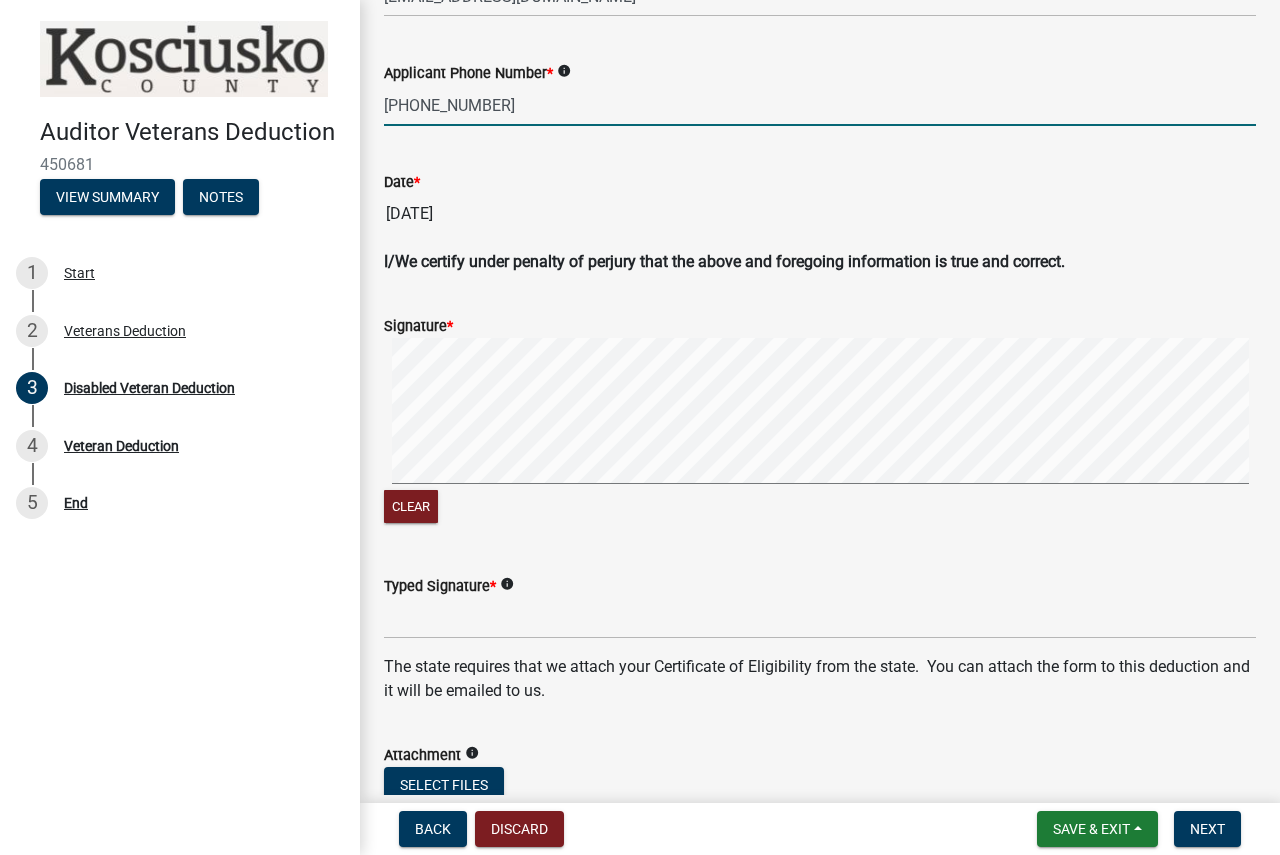 scroll, scrollTop: 947, scrollLeft: 0, axis: vertical 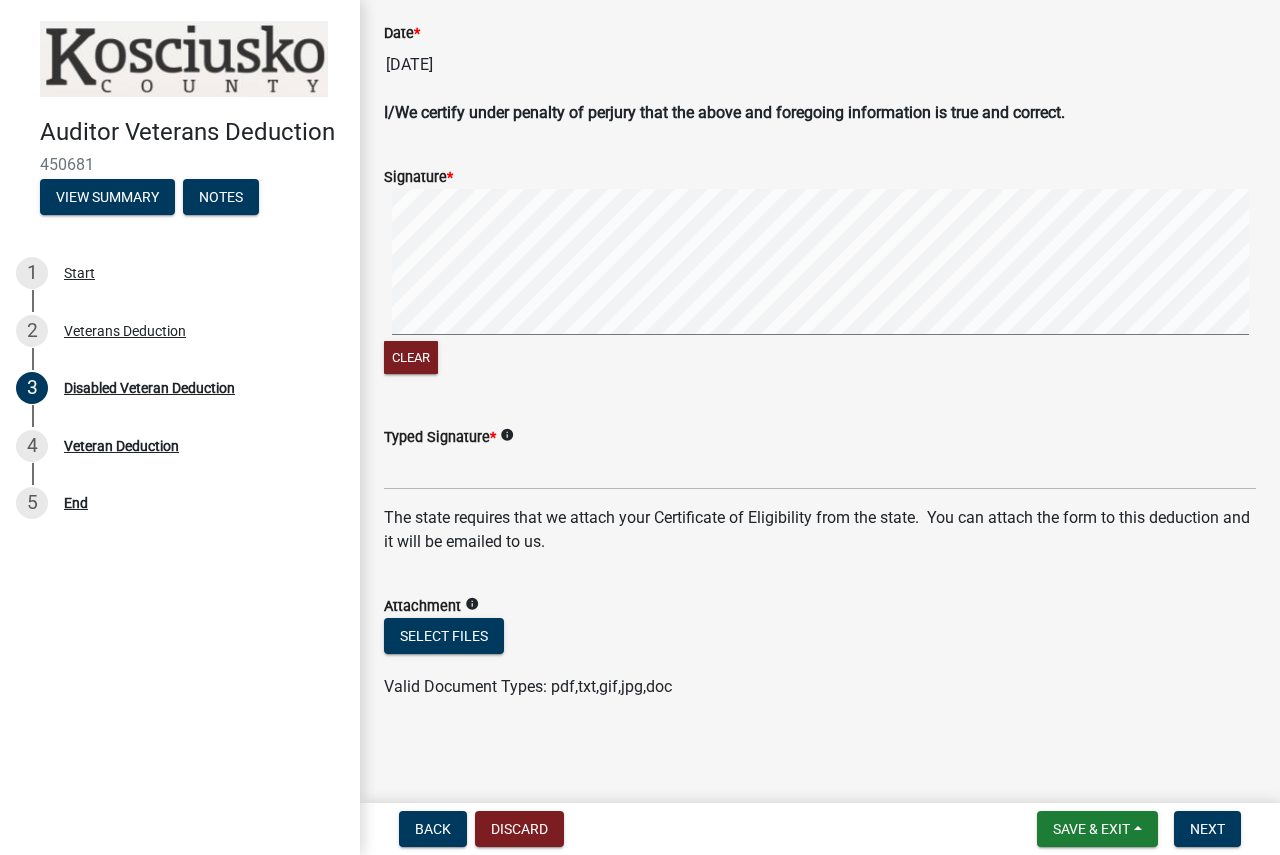 type on "[PHONE_NUMBER]" 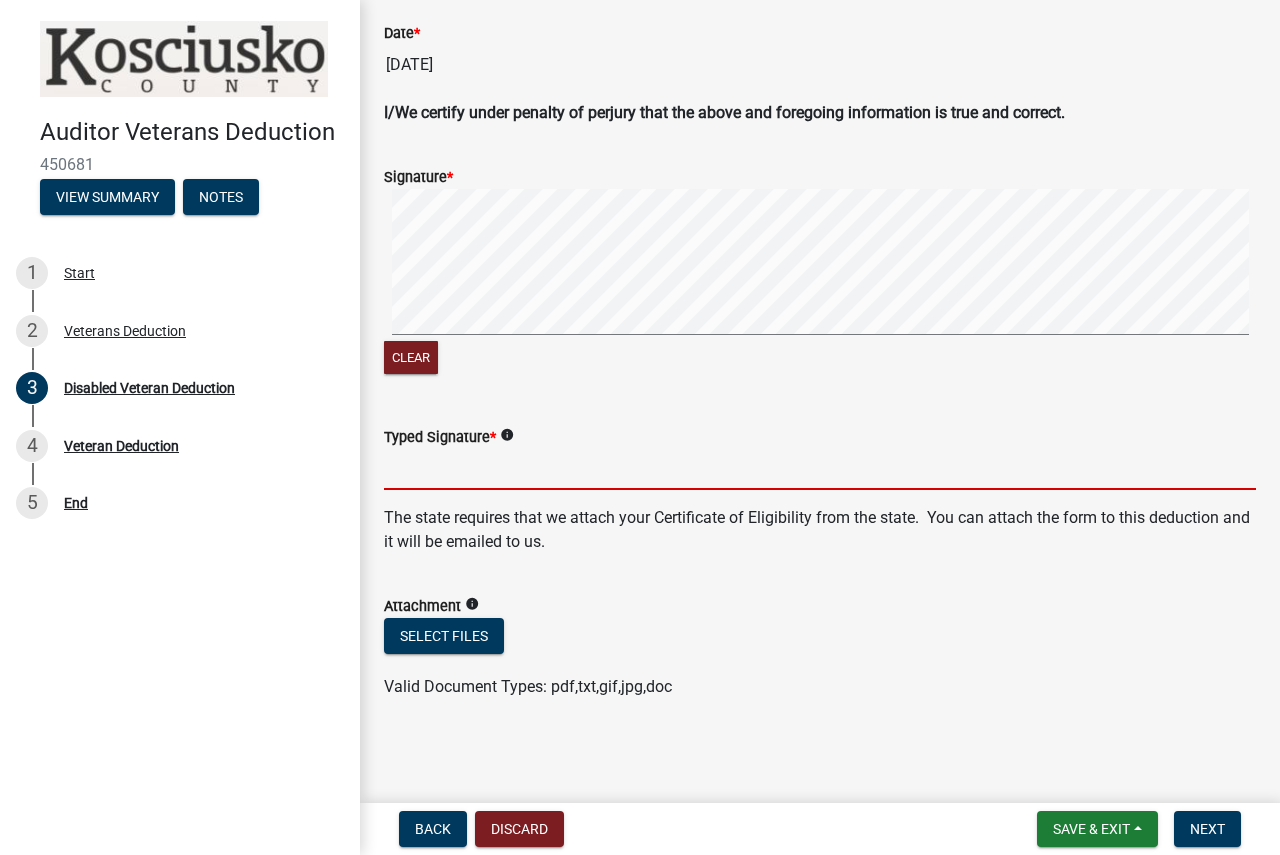 click on "Typed Signature  *" at bounding box center [820, 469] 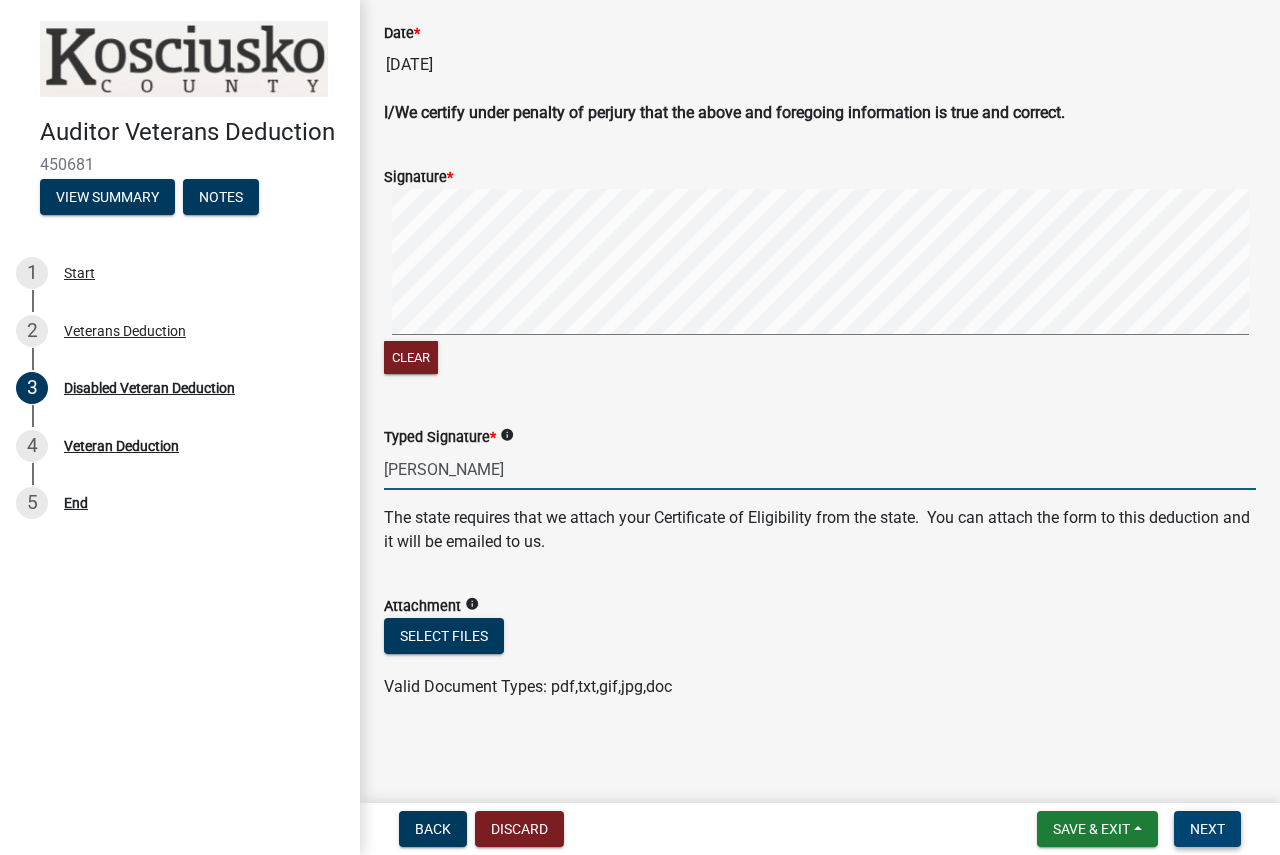type on "[PERSON_NAME]" 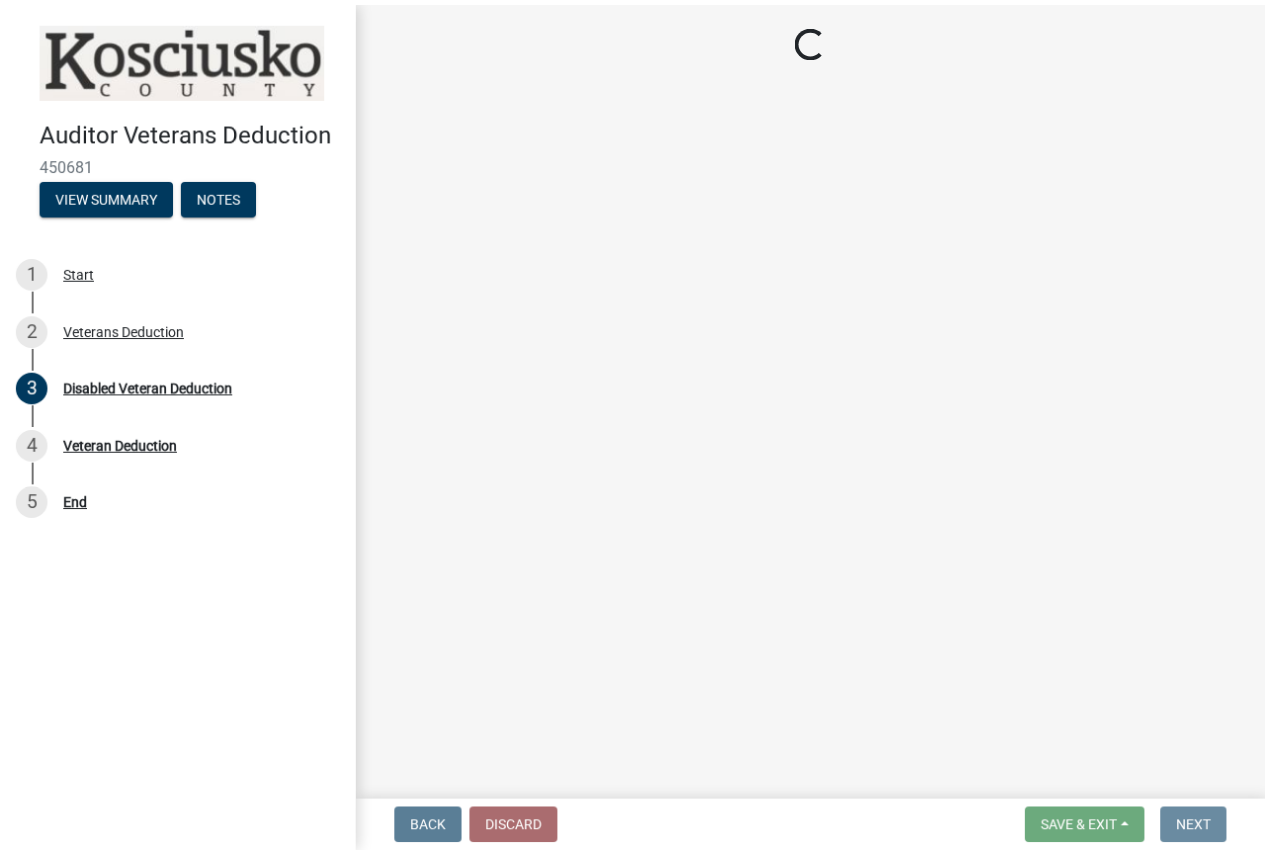 scroll, scrollTop: 0, scrollLeft: 0, axis: both 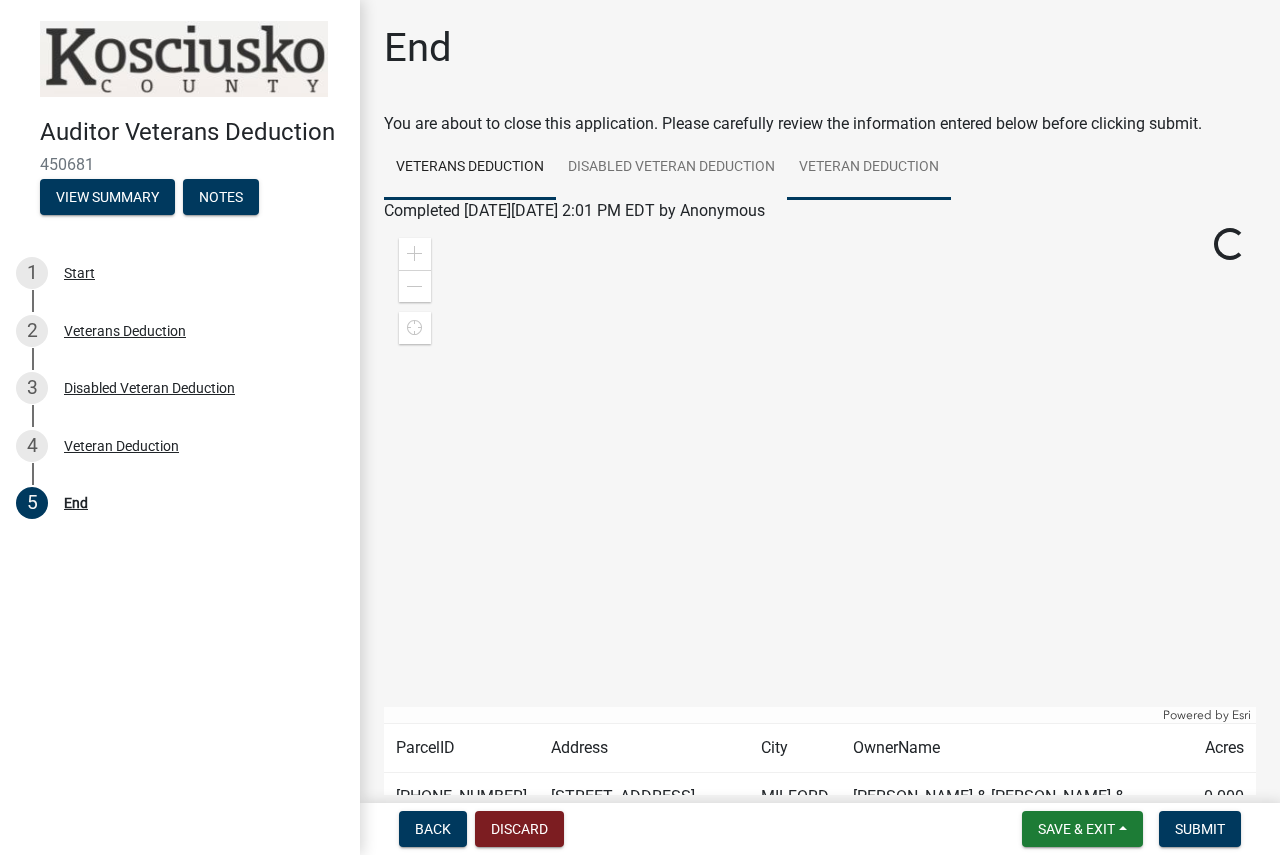 click on "Veteran Deduction" at bounding box center (869, 168) 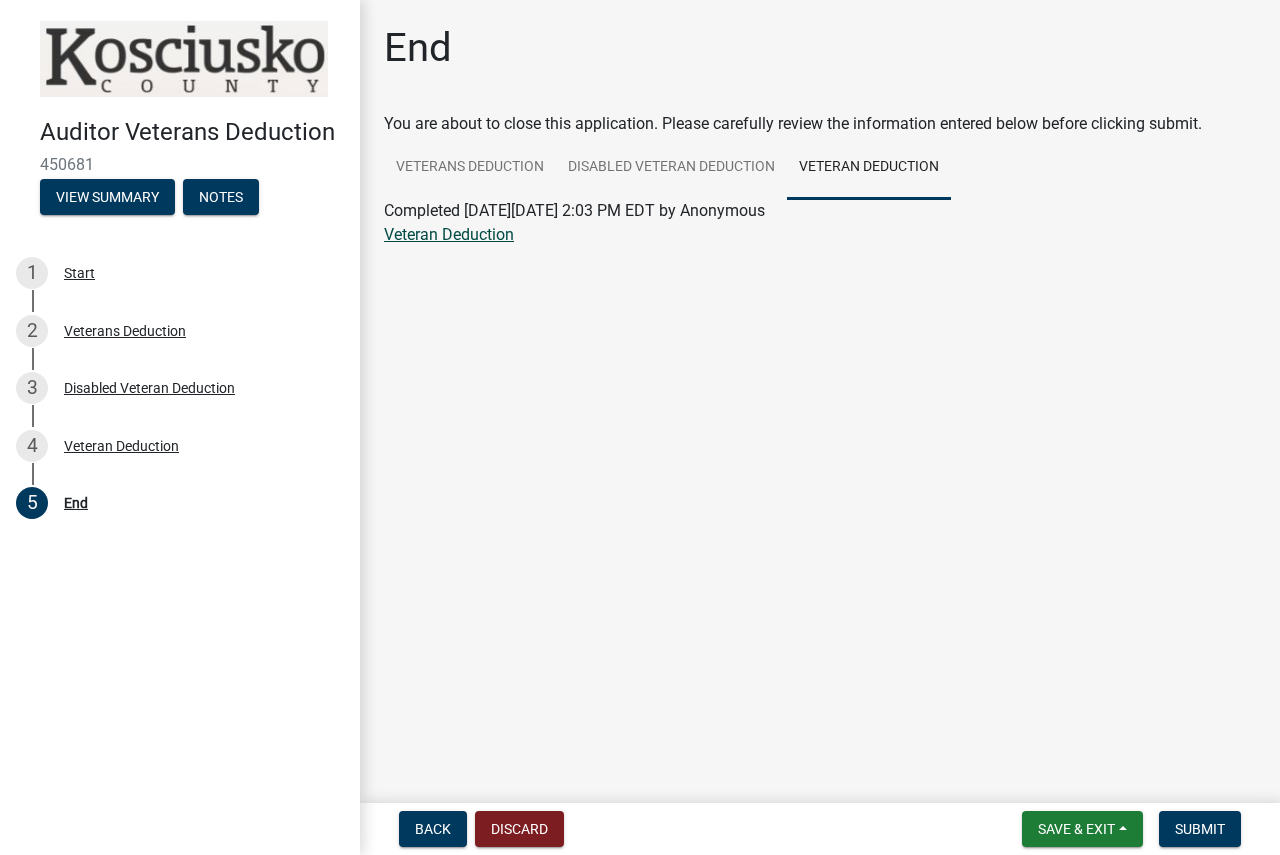 click on "Veteran Deduction" 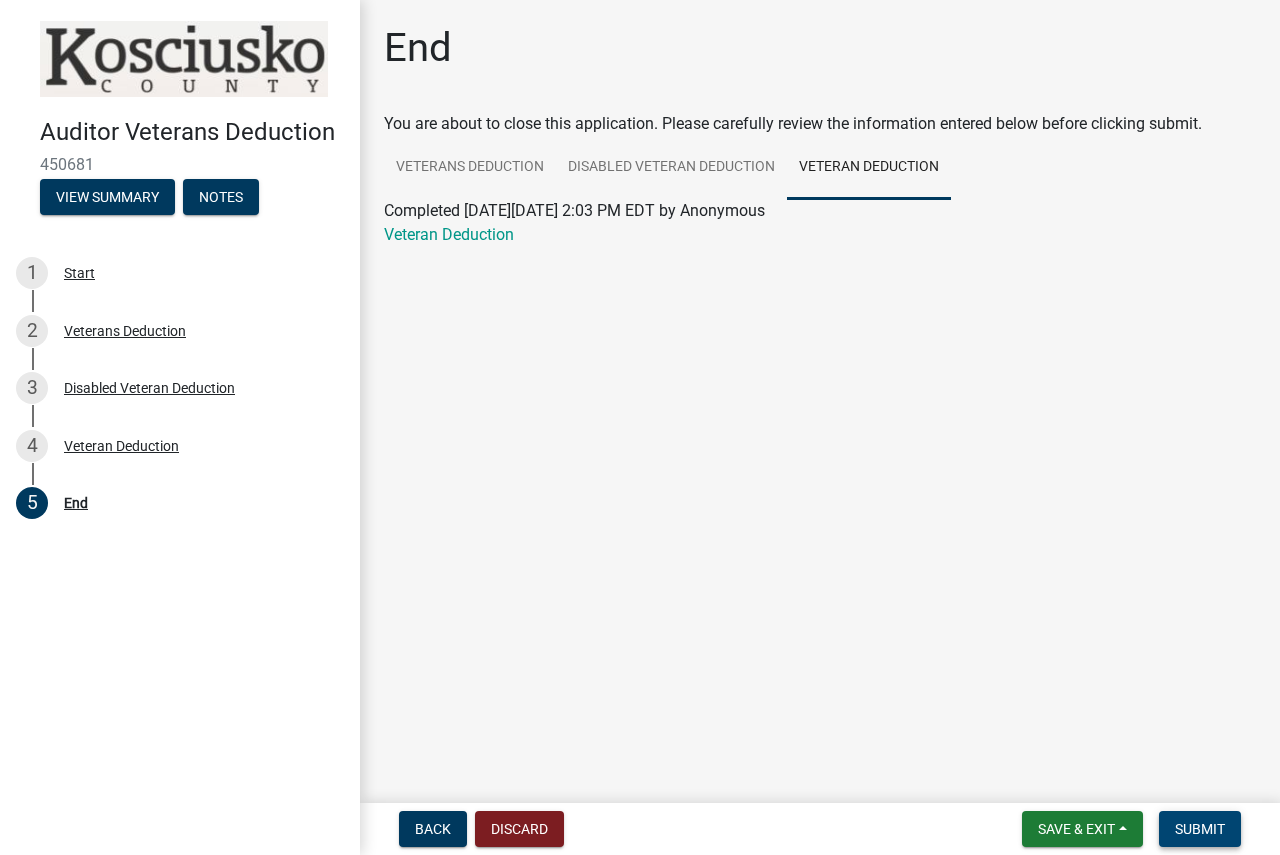 click on "Submit" at bounding box center (1200, 829) 